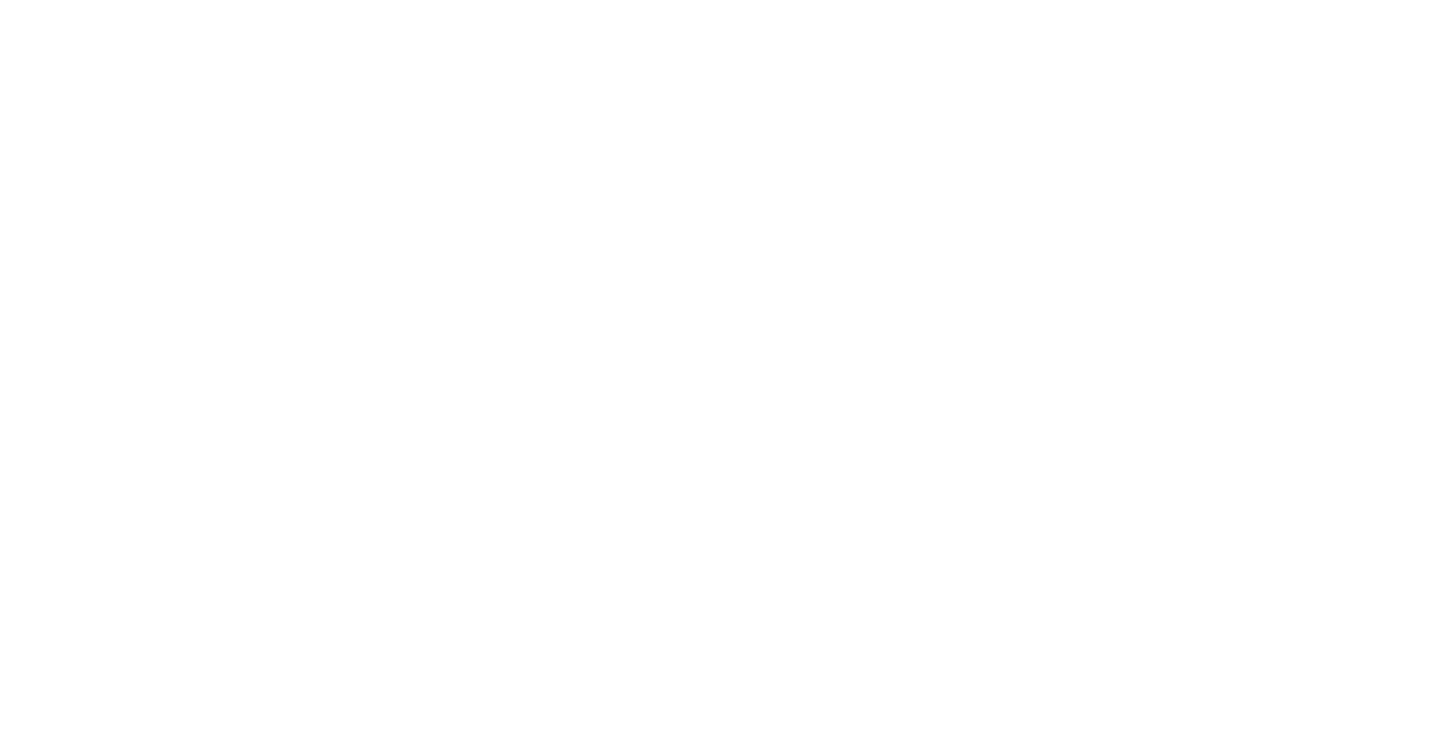 scroll, scrollTop: 0, scrollLeft: 0, axis: both 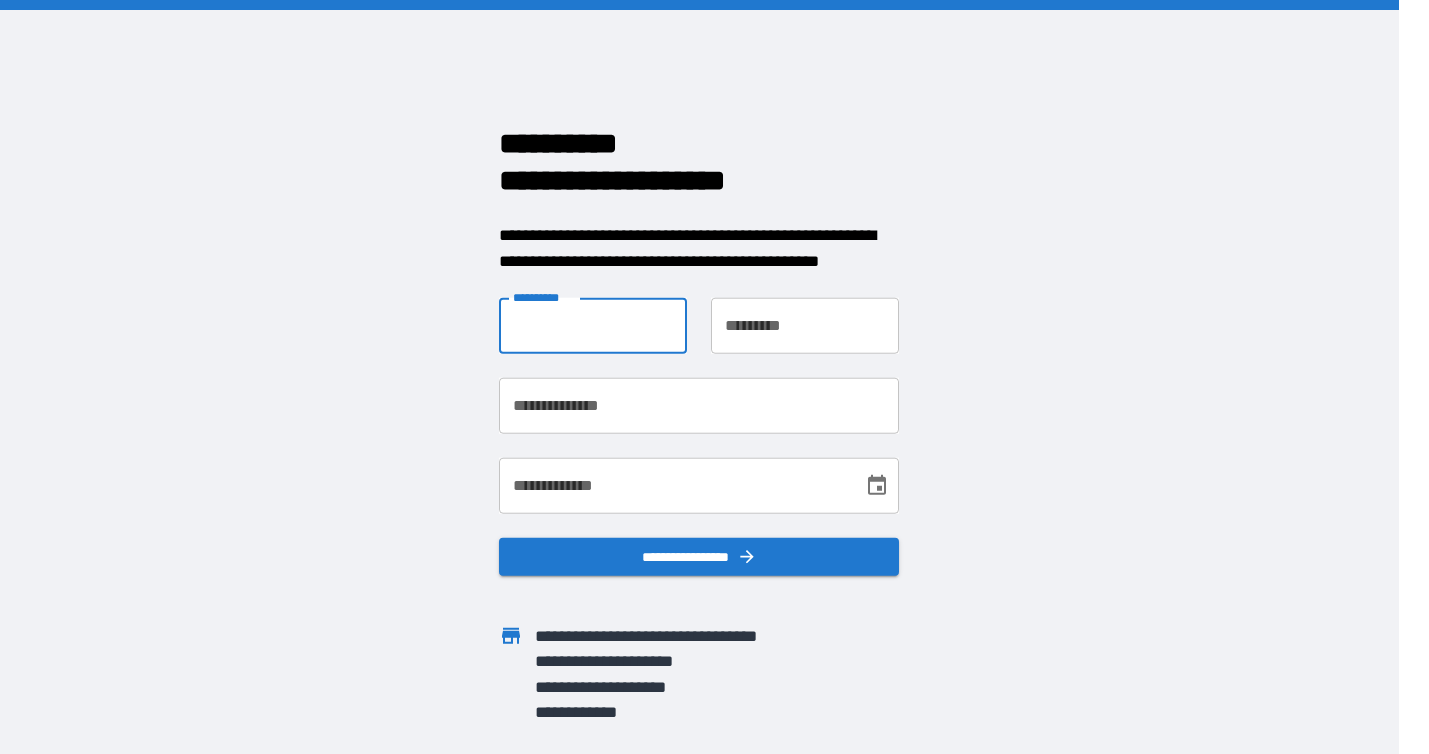 click on "**********" at bounding box center [593, 326] 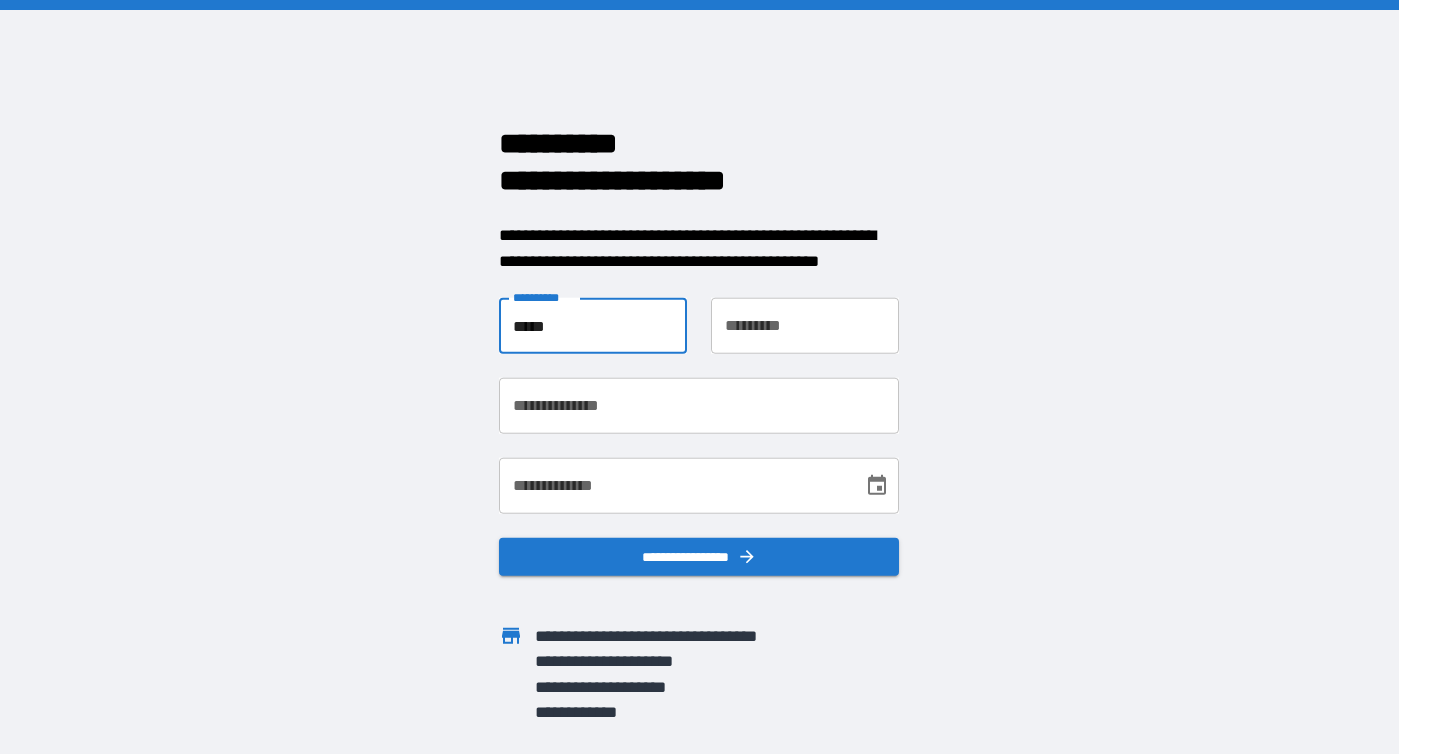 type on "*****" 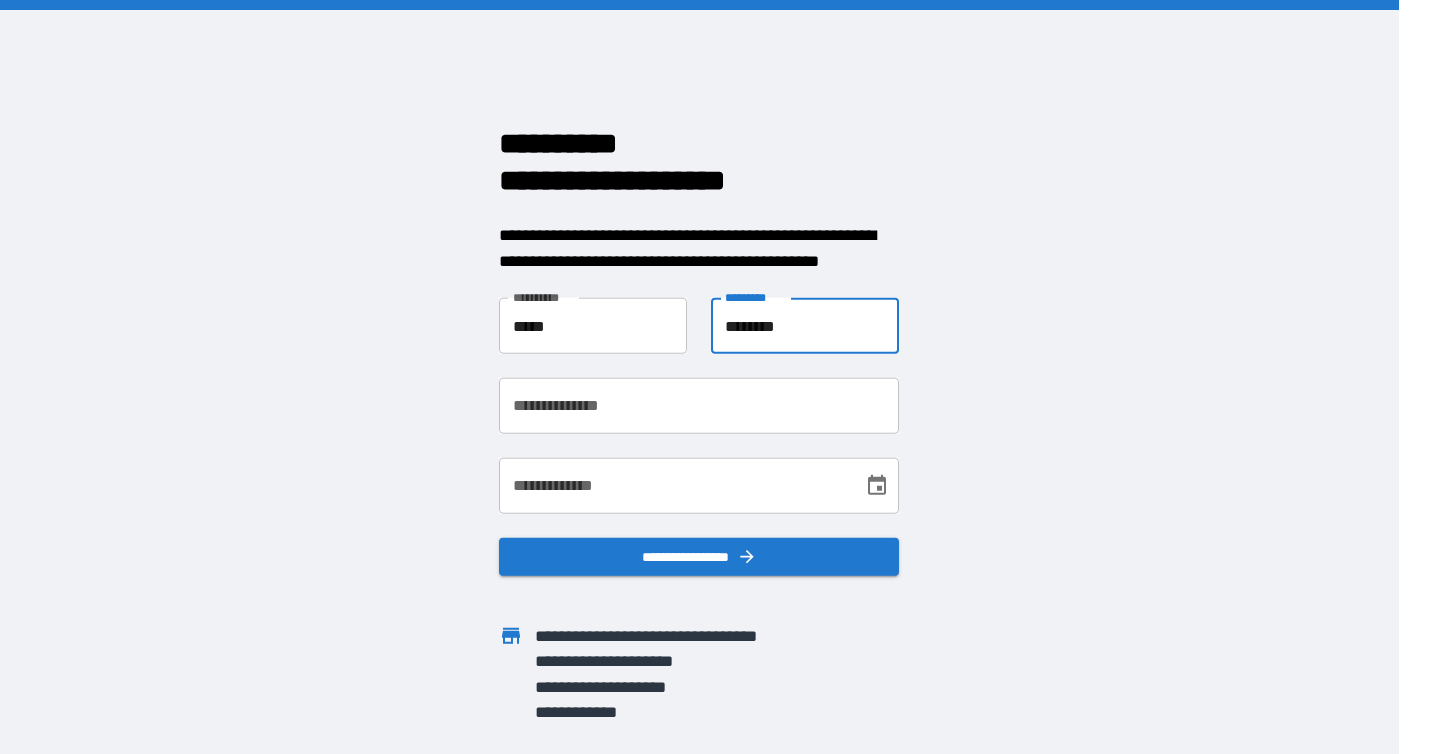 type on "********" 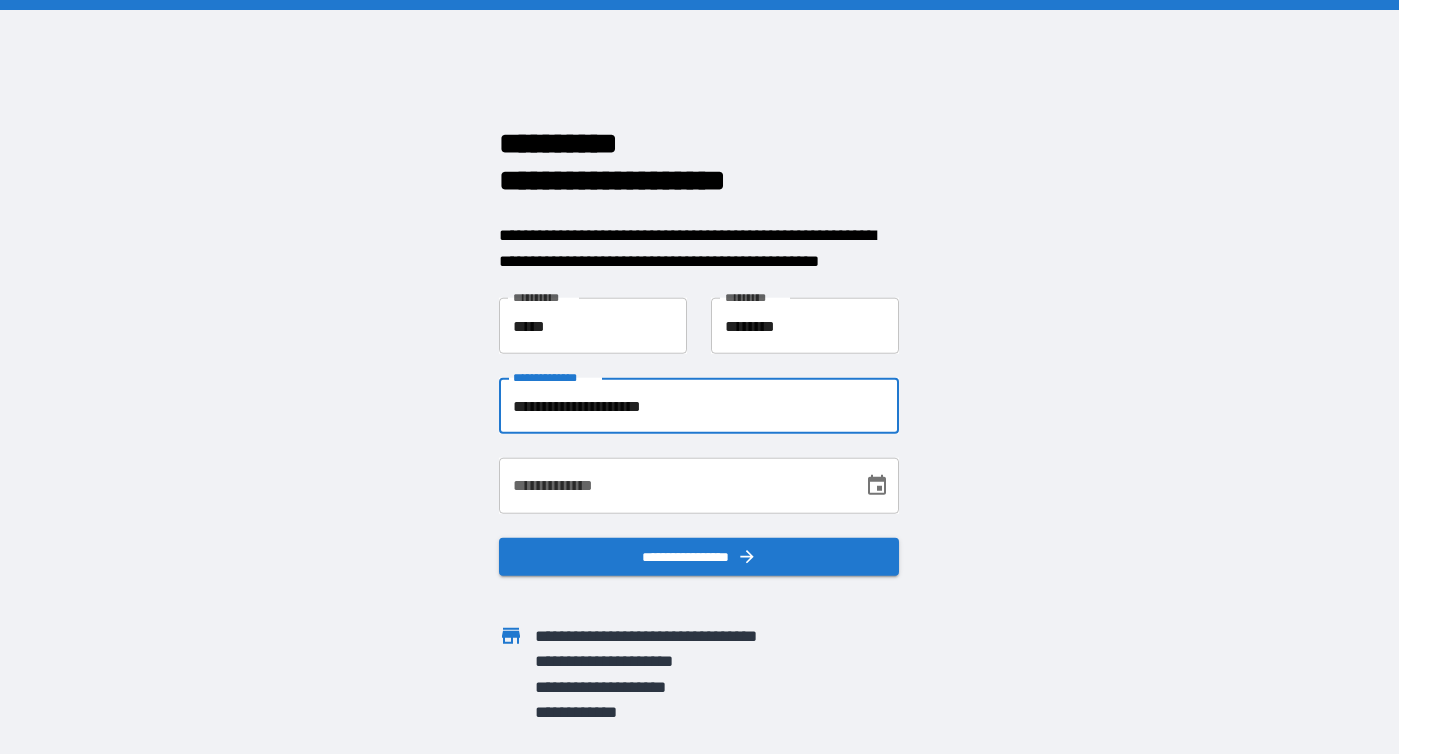 type on "**********" 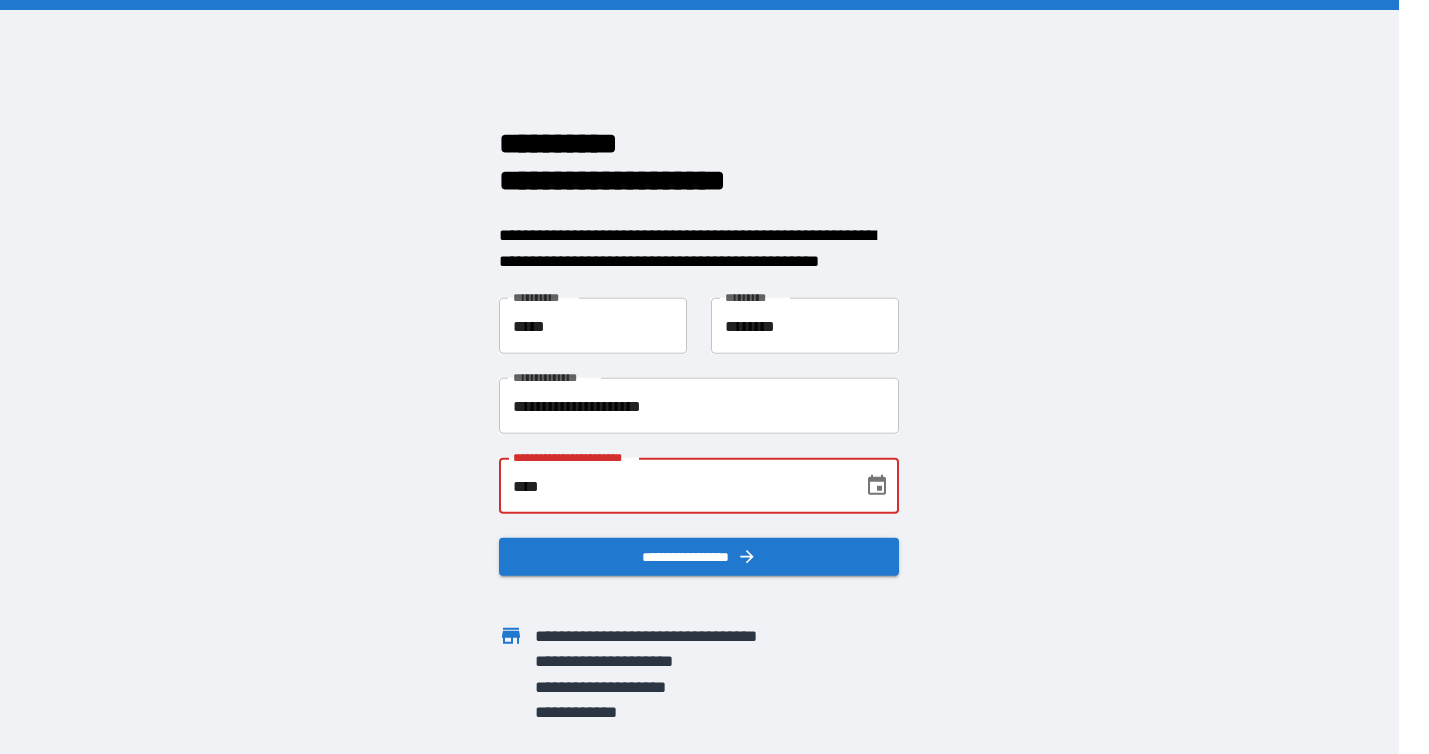 type on "**********" 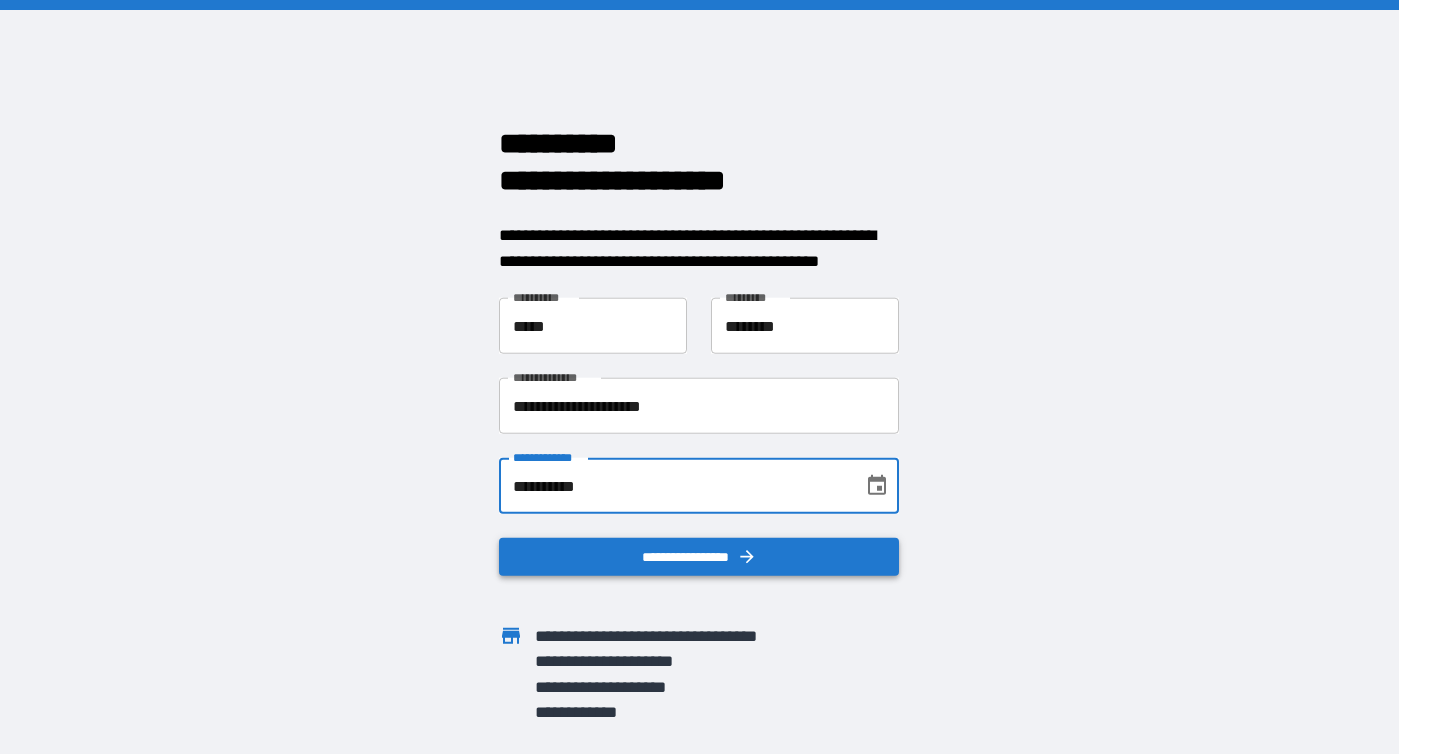 click on "**********" at bounding box center [699, 557] 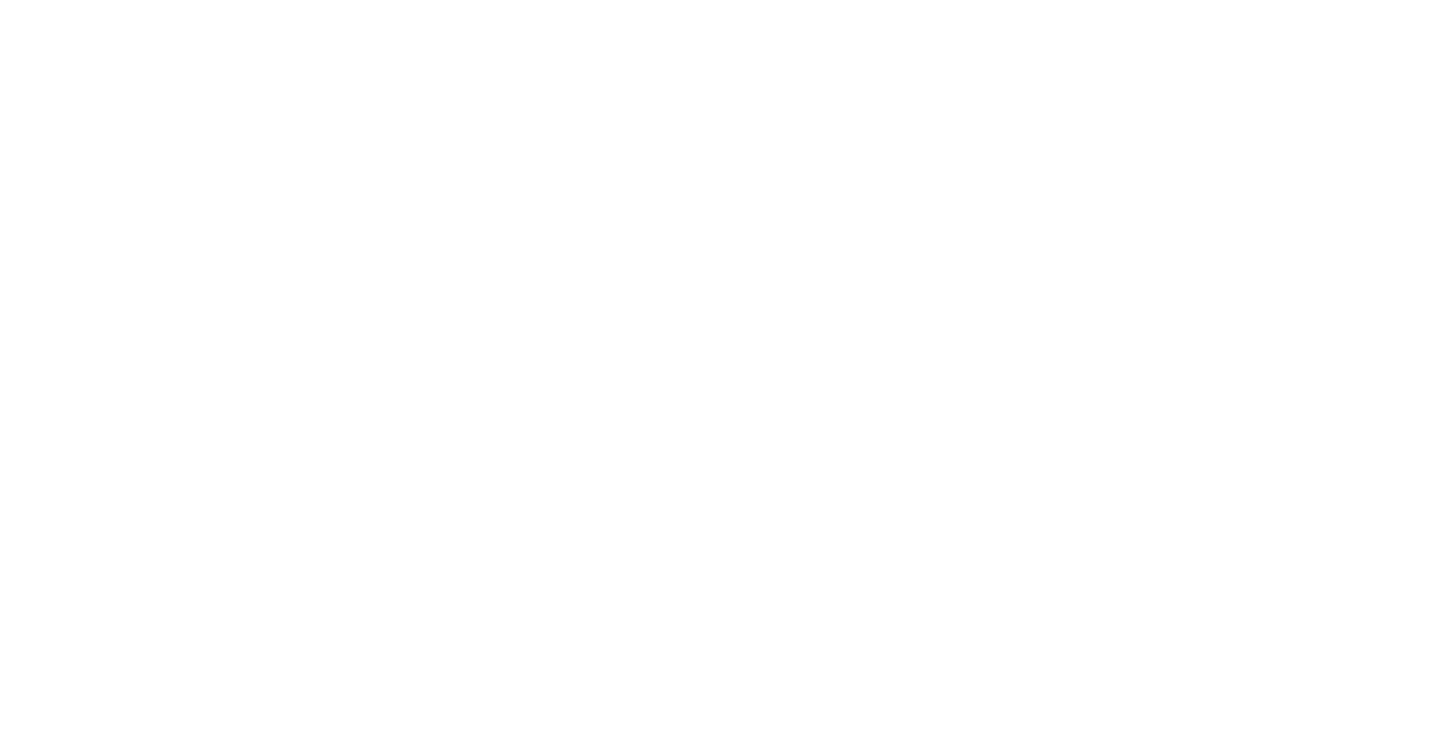 scroll, scrollTop: 0, scrollLeft: 0, axis: both 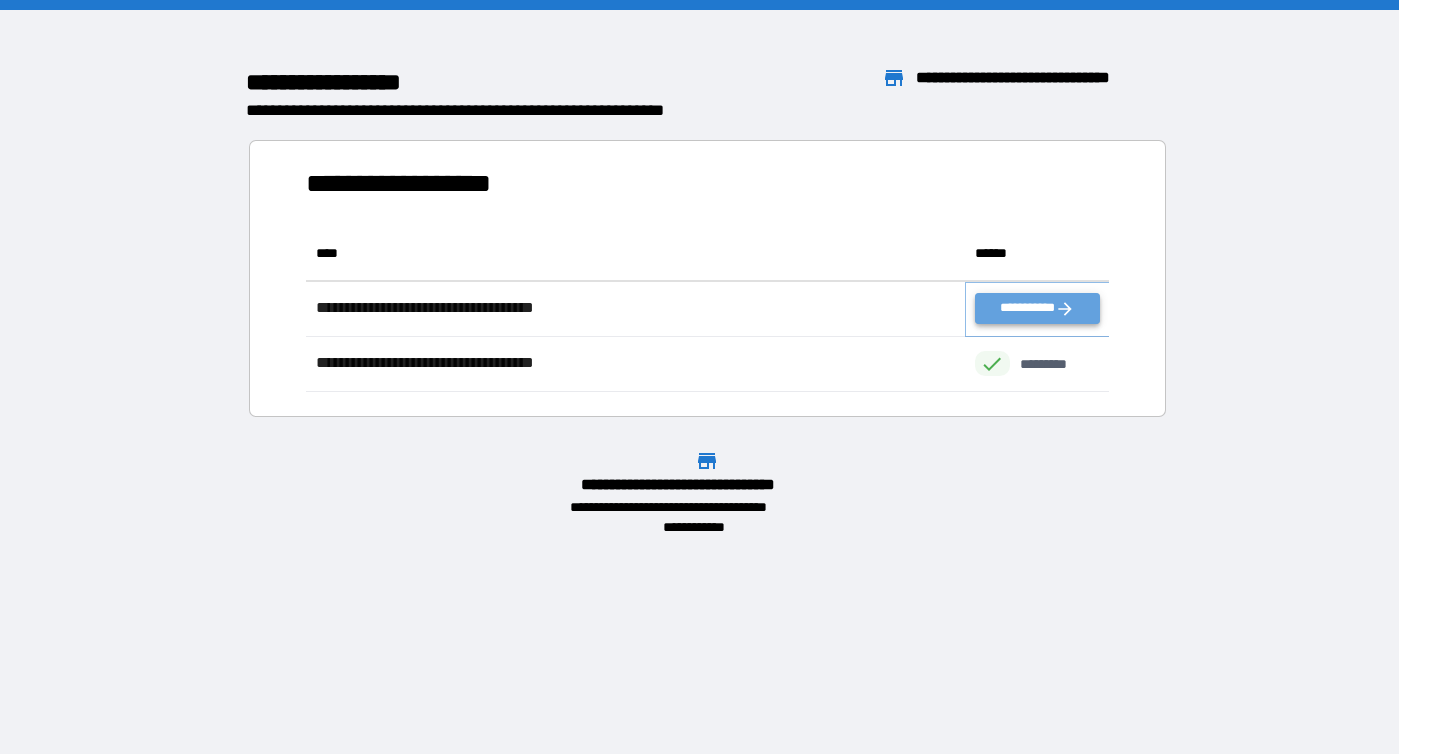 click on "**********" at bounding box center [1037, 308] 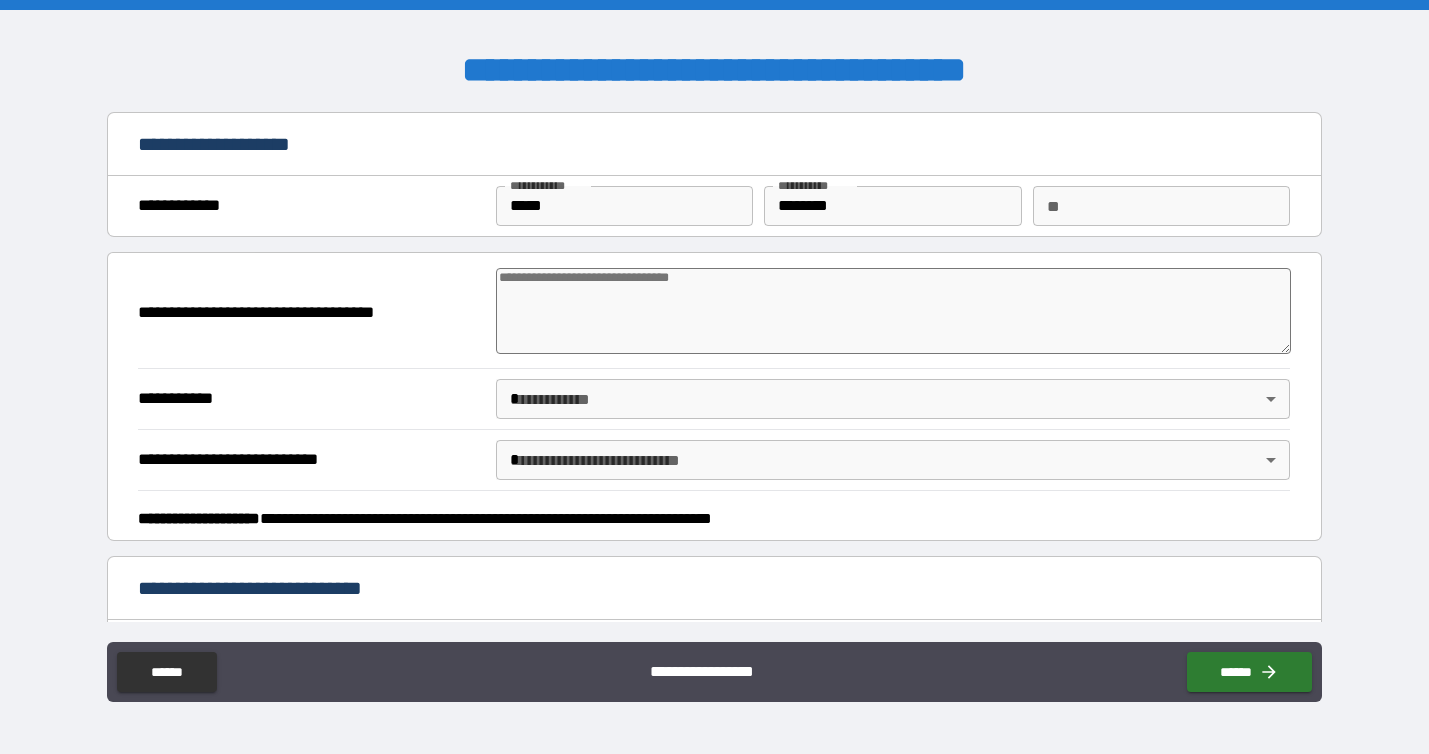 type on "*" 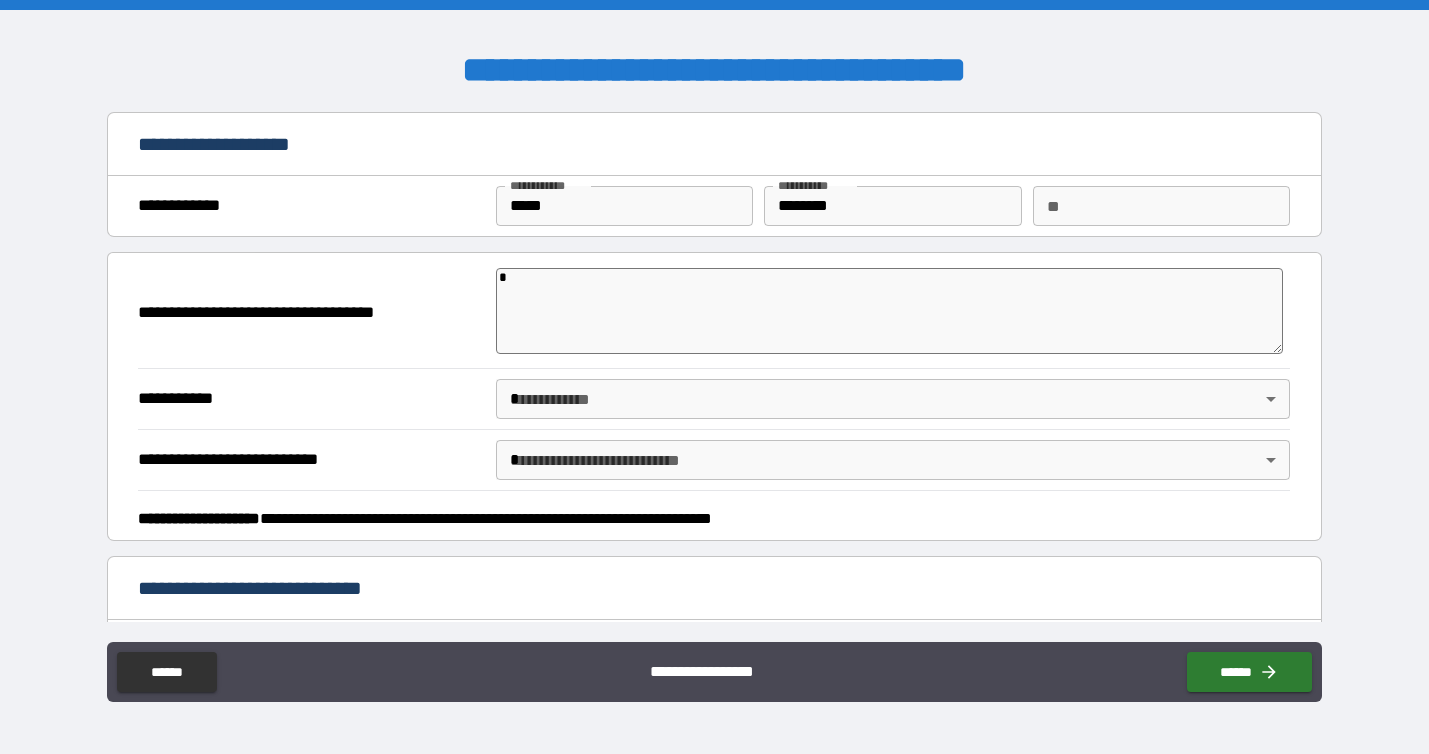 type on "**" 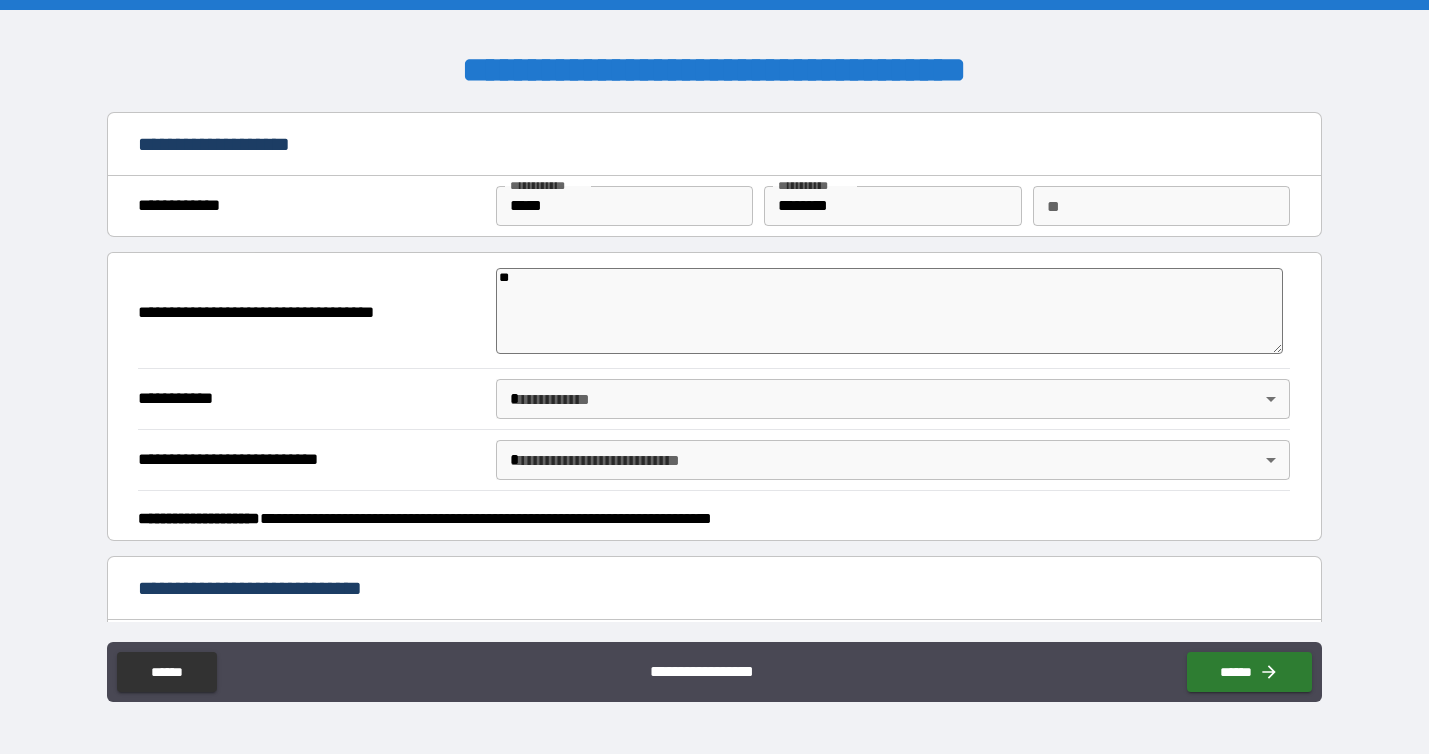 type on "*" 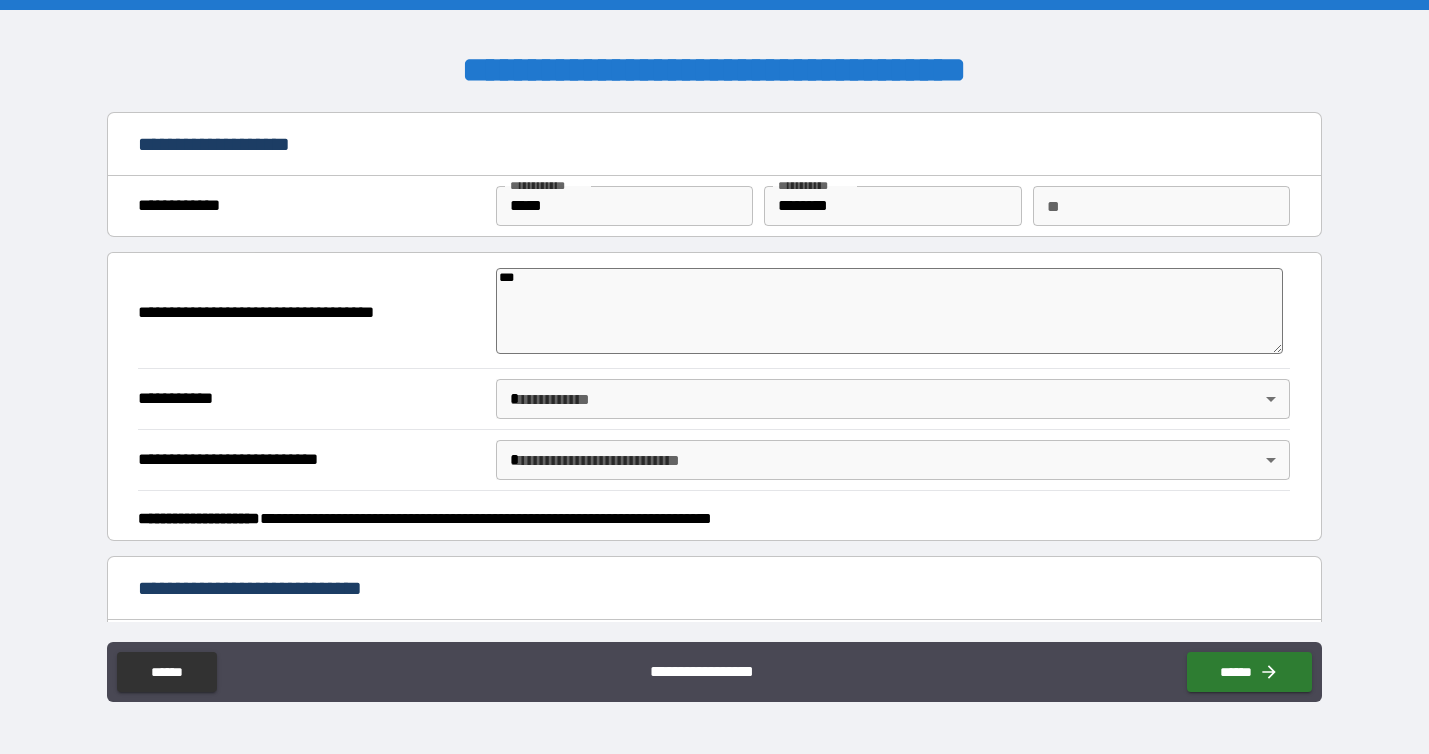 type on "*" 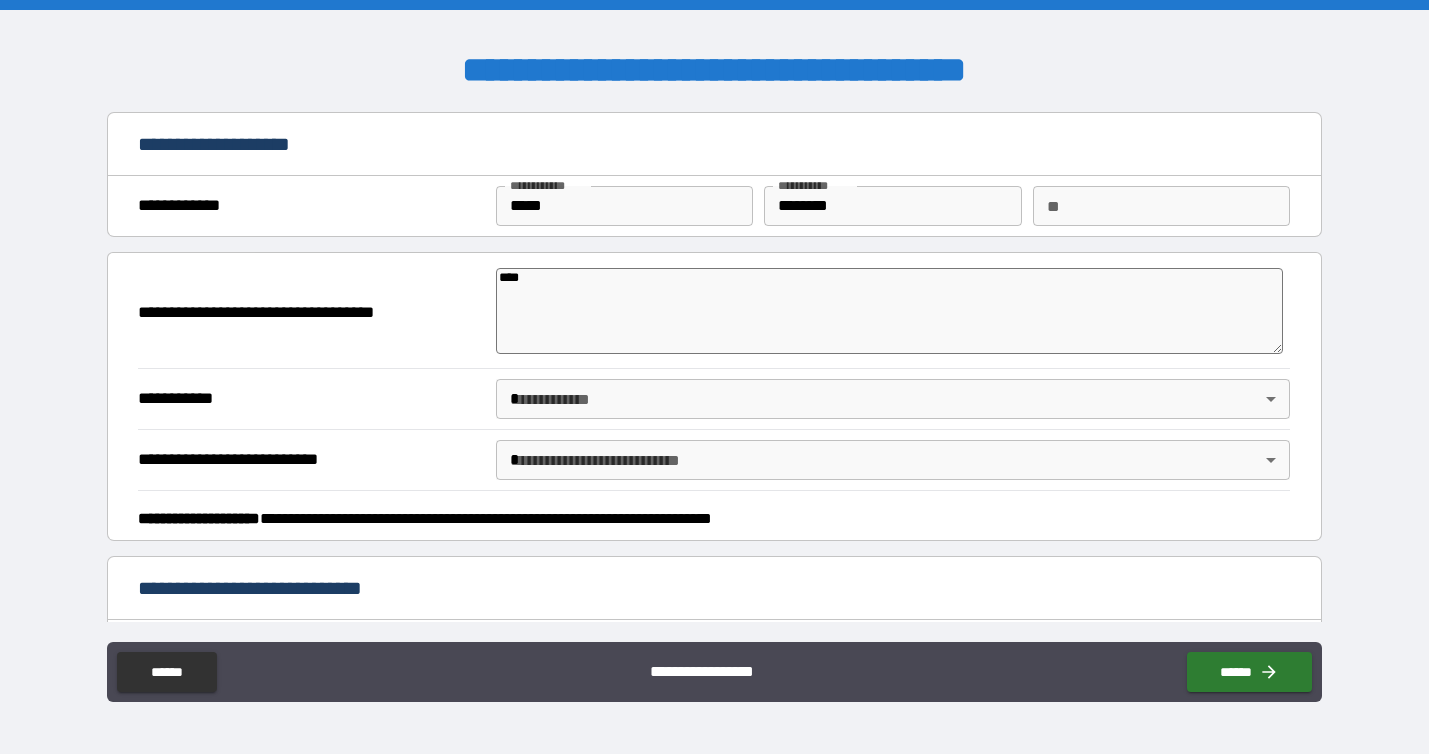 type on "*" 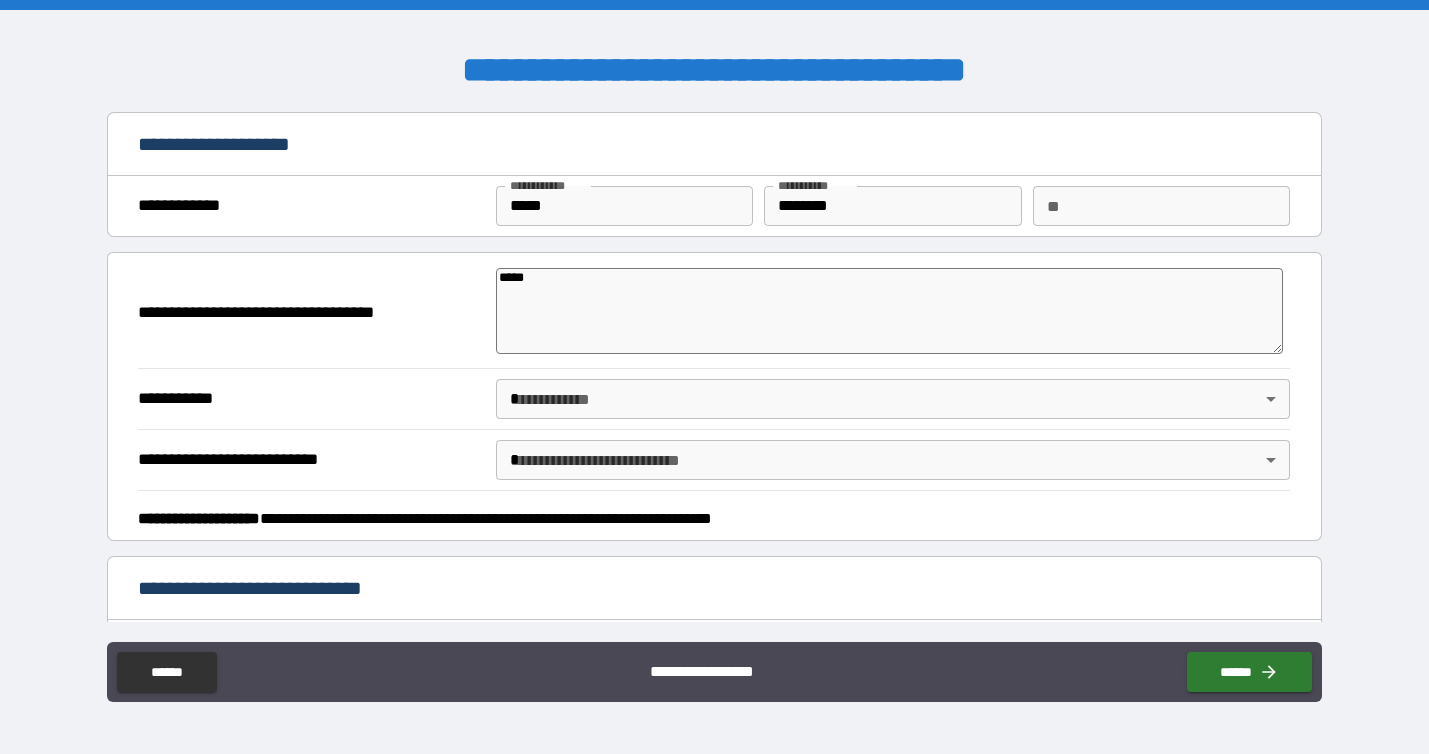 type on "******" 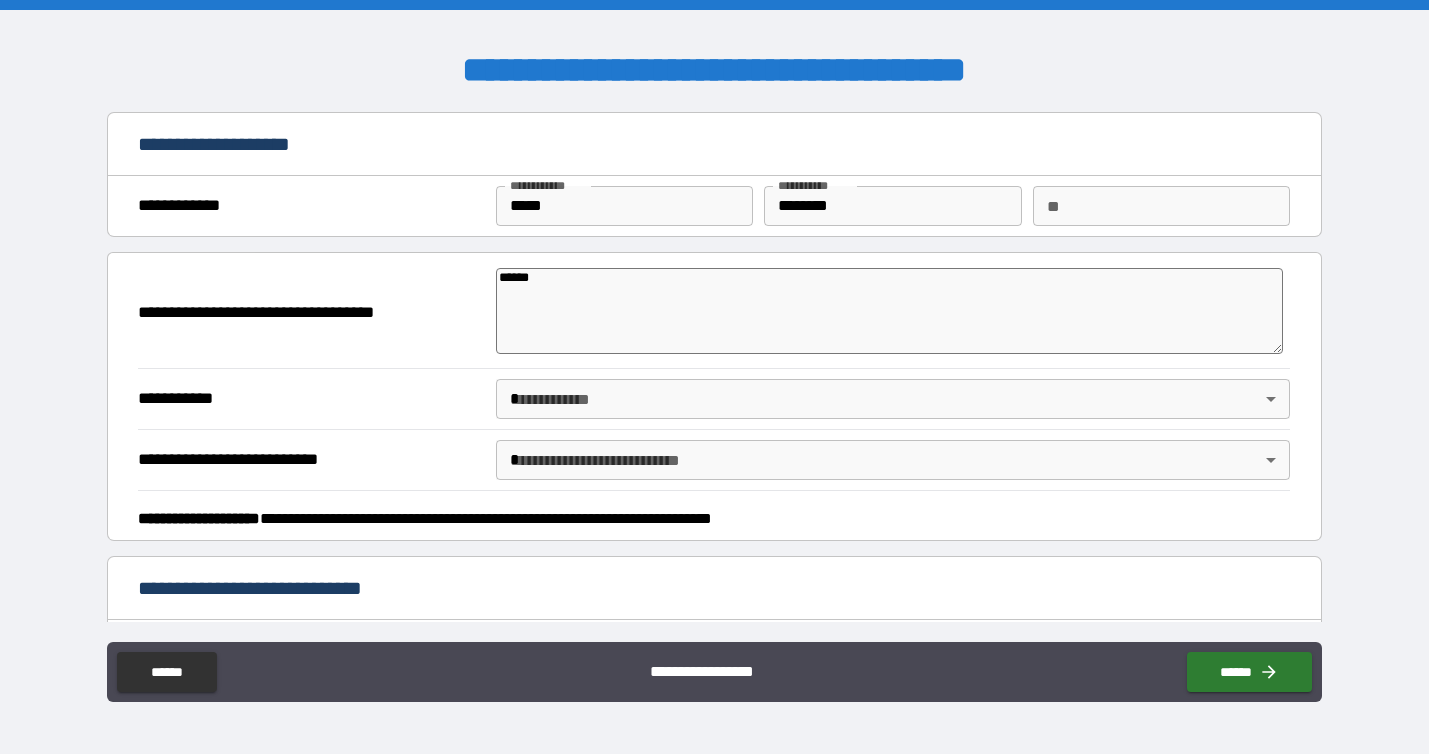 type on "*******" 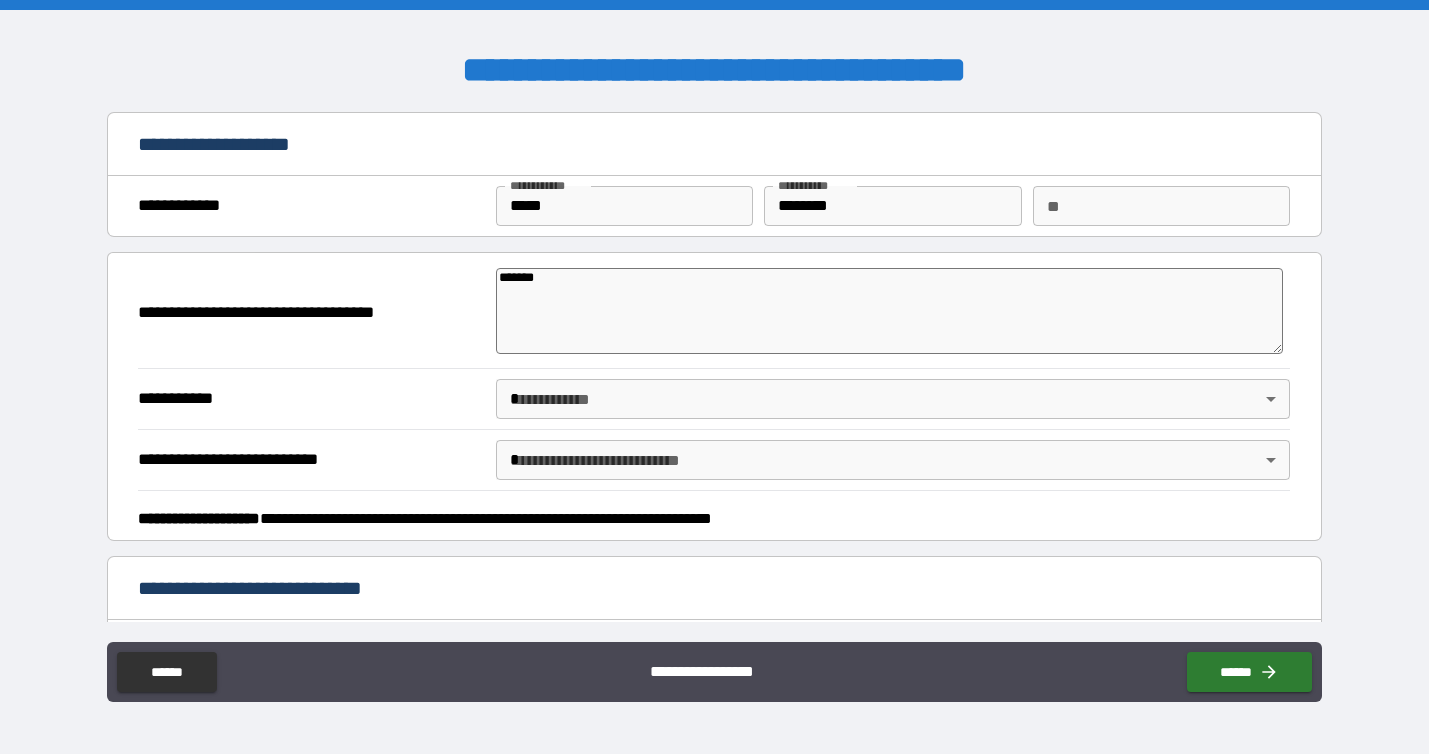 type on "*" 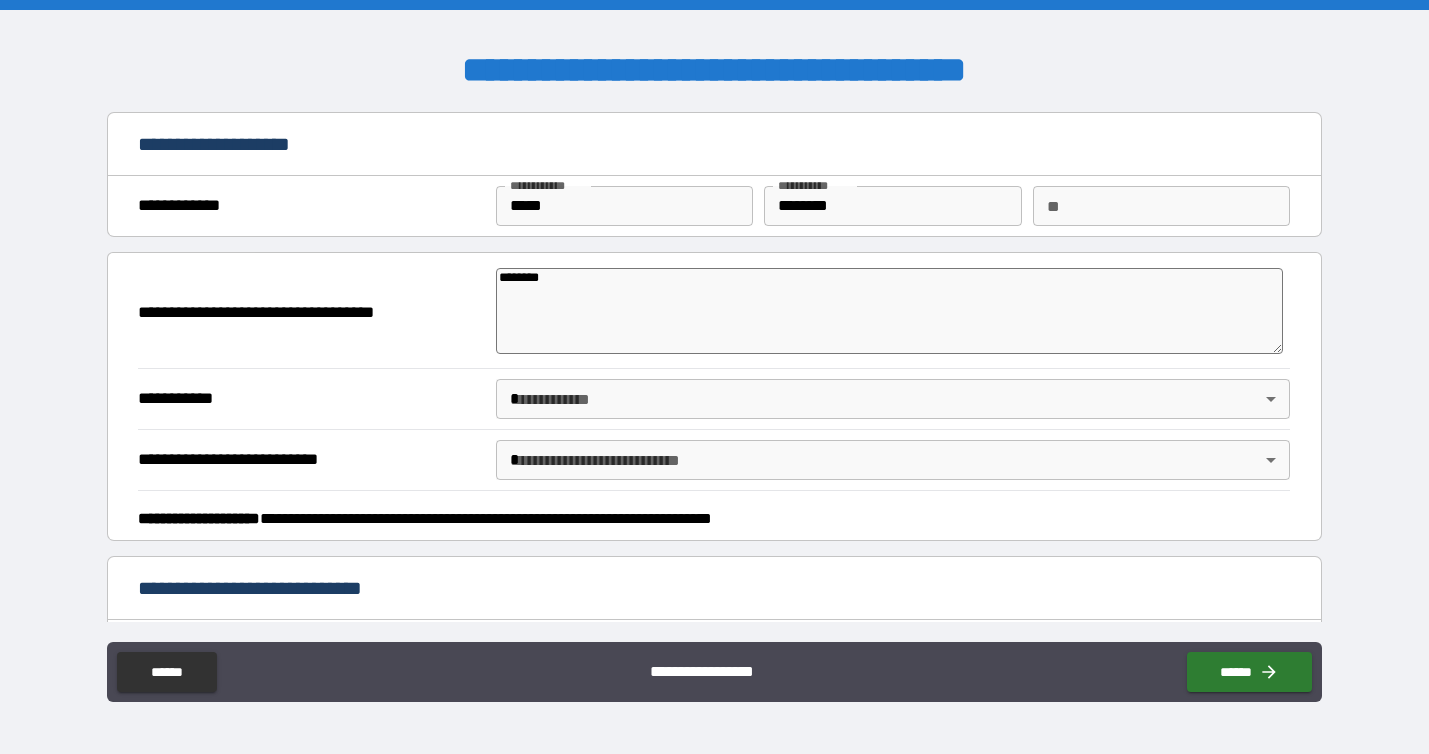type on "*********" 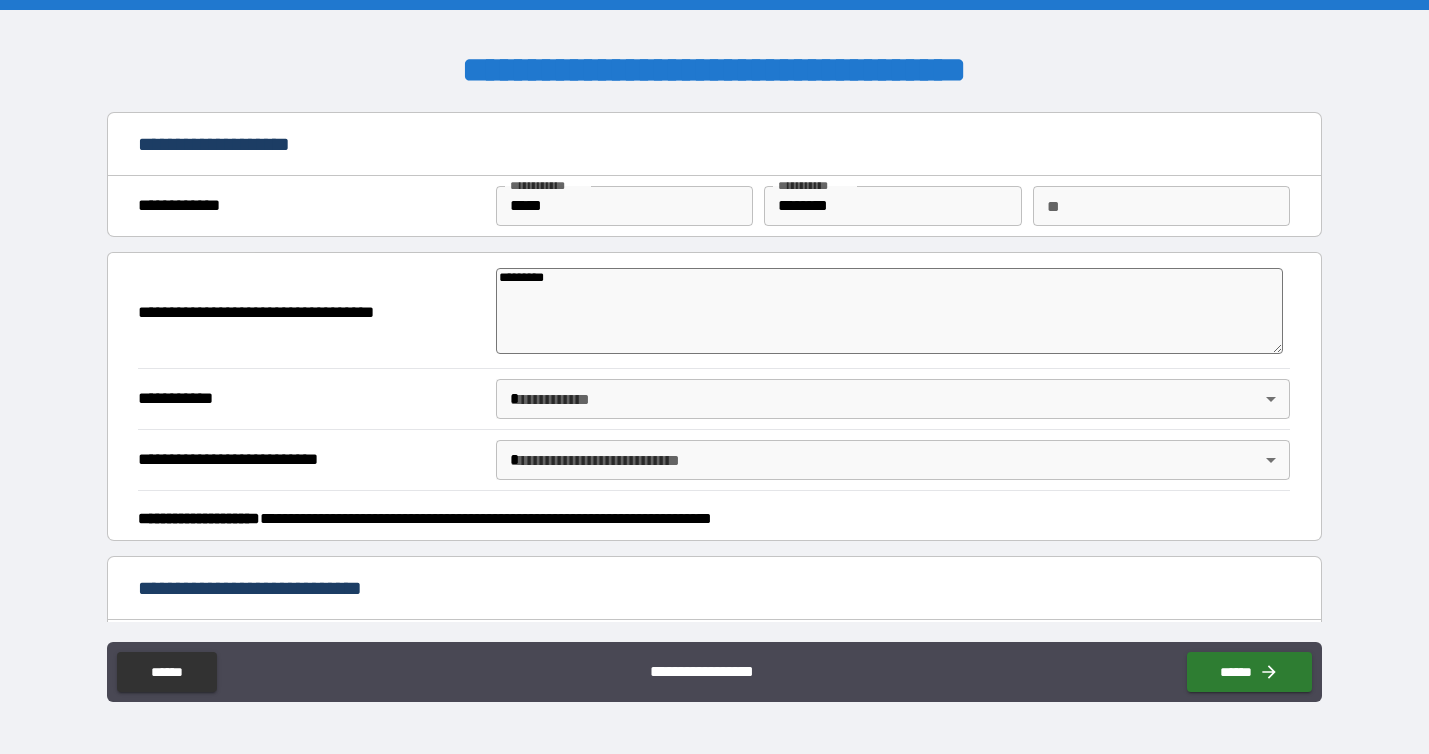 type on "*" 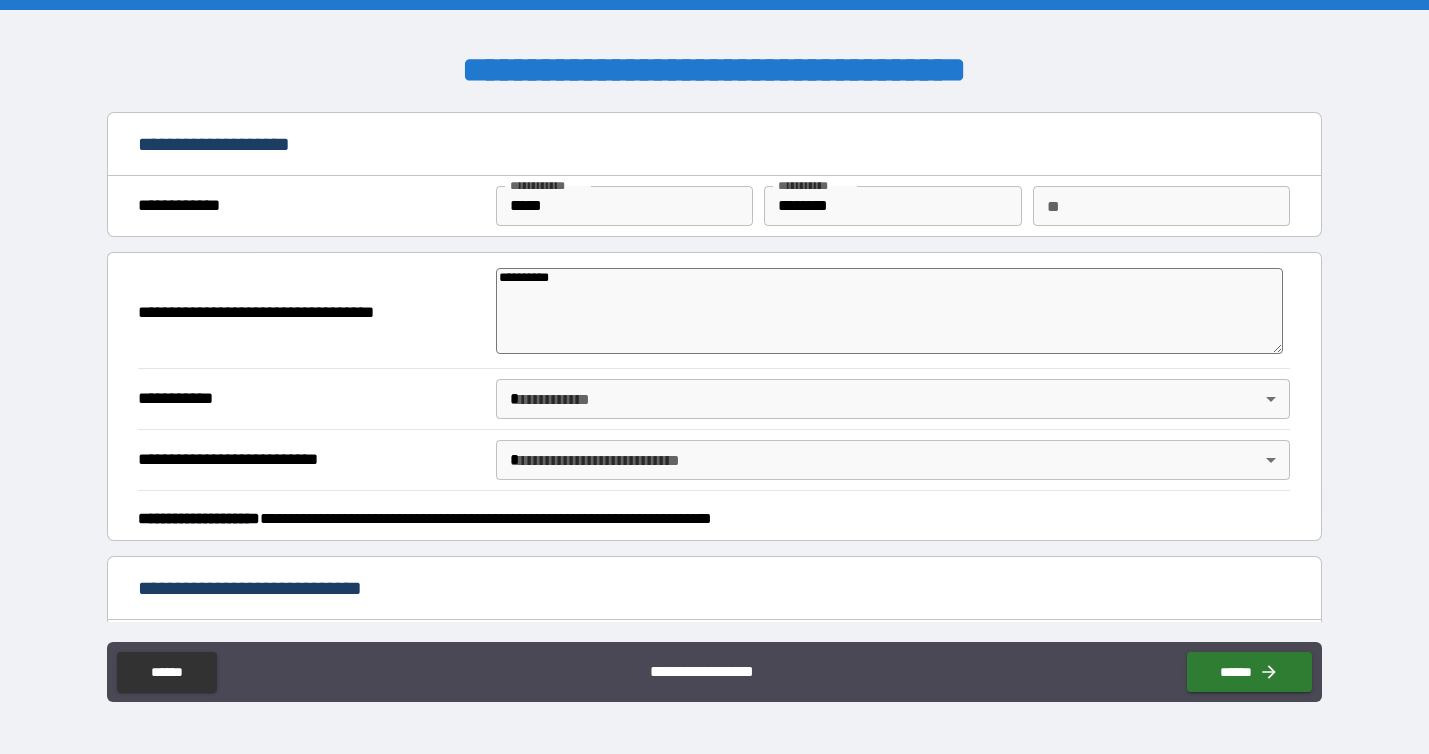 type on "*" 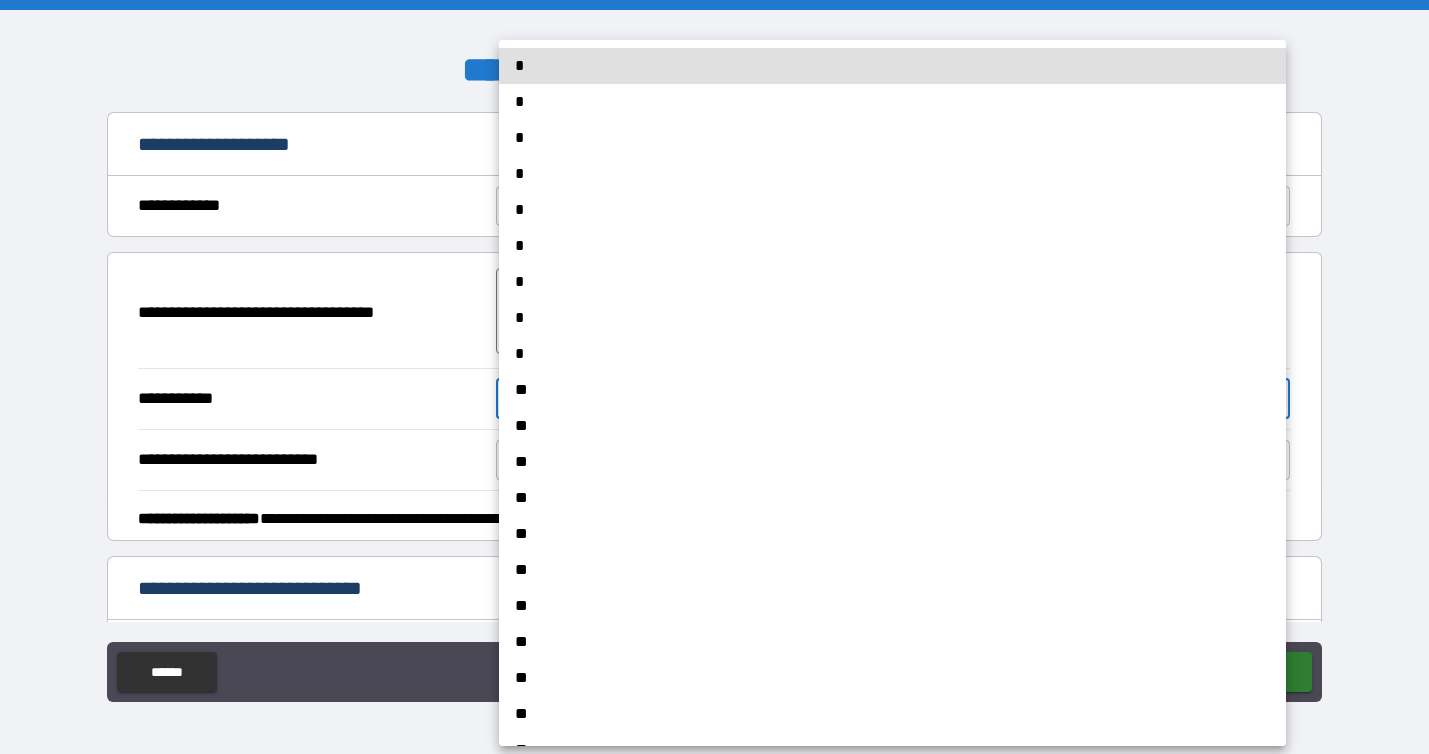 click on "**********" at bounding box center [714, 377] 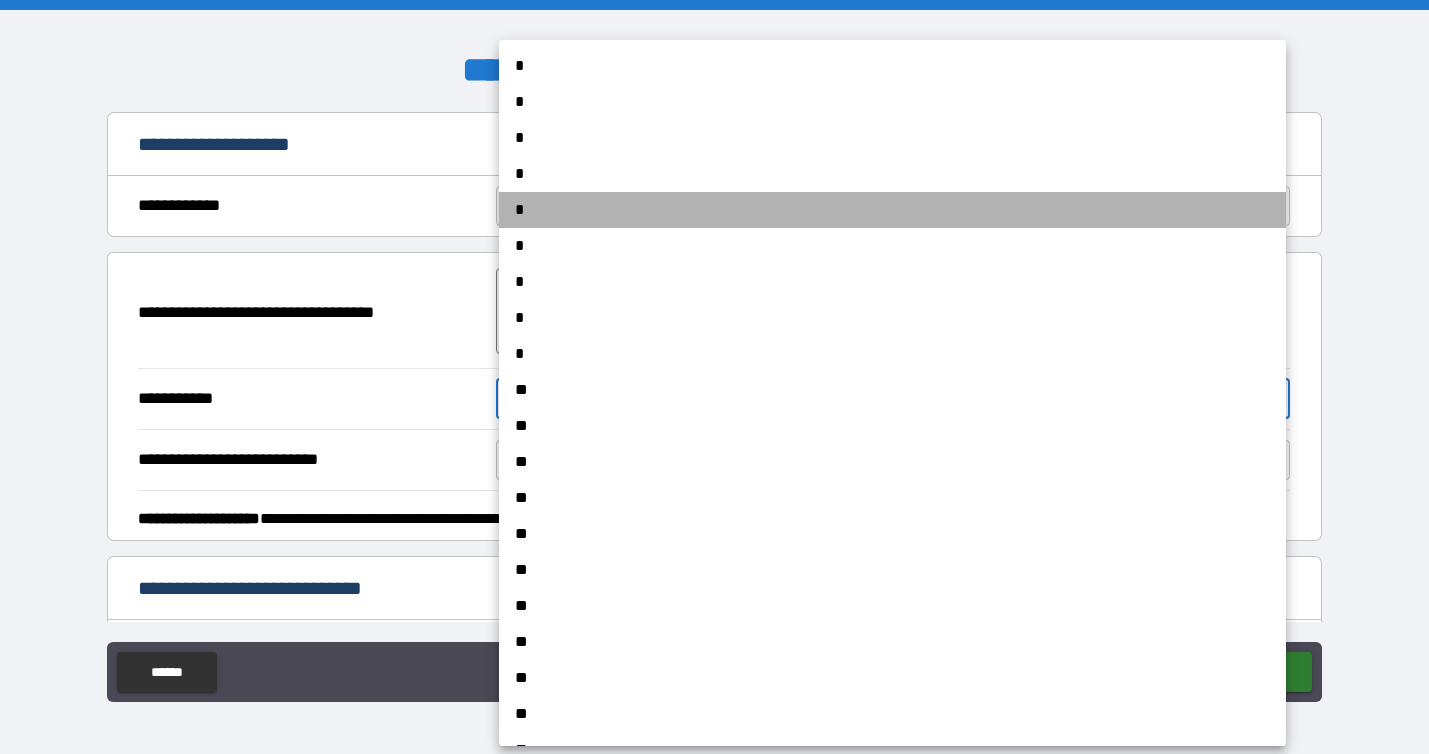 click on "*" at bounding box center [892, 210] 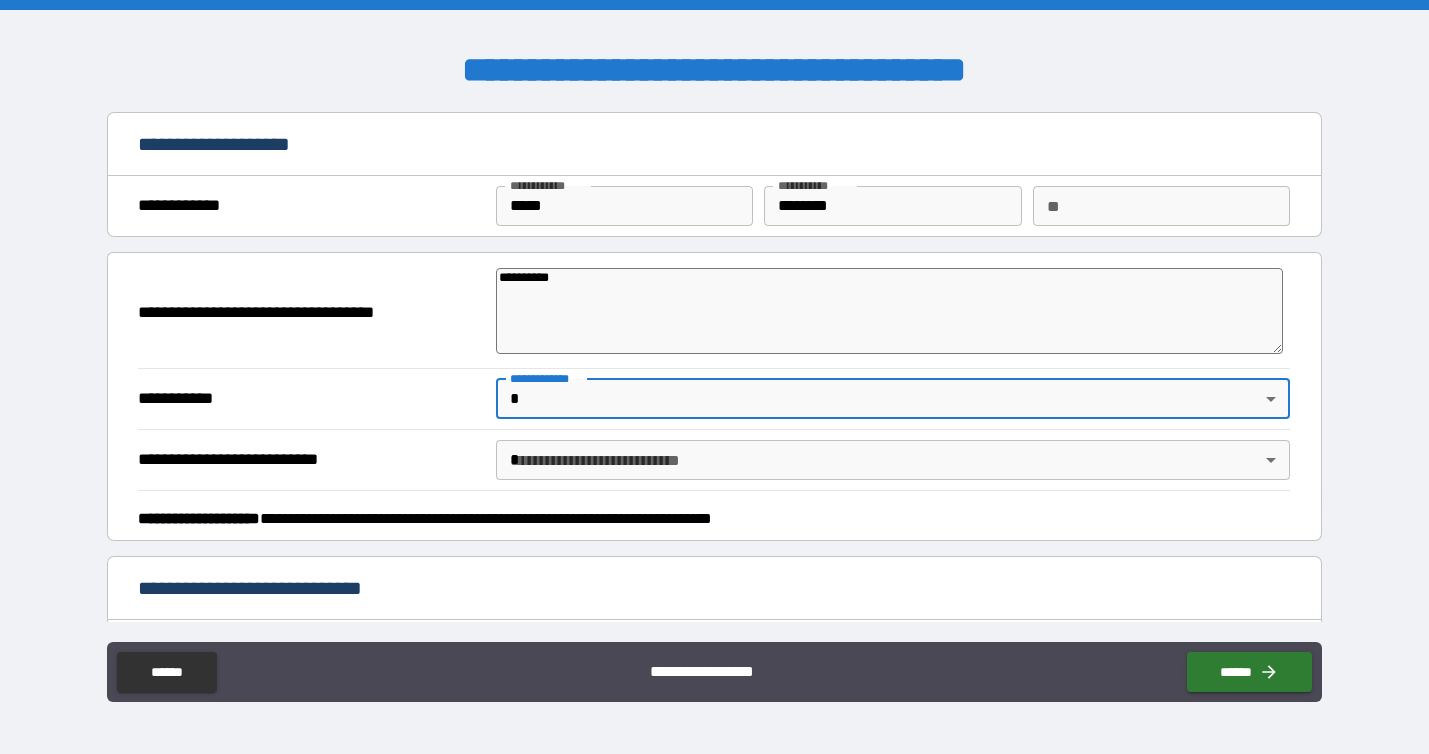 type on "*" 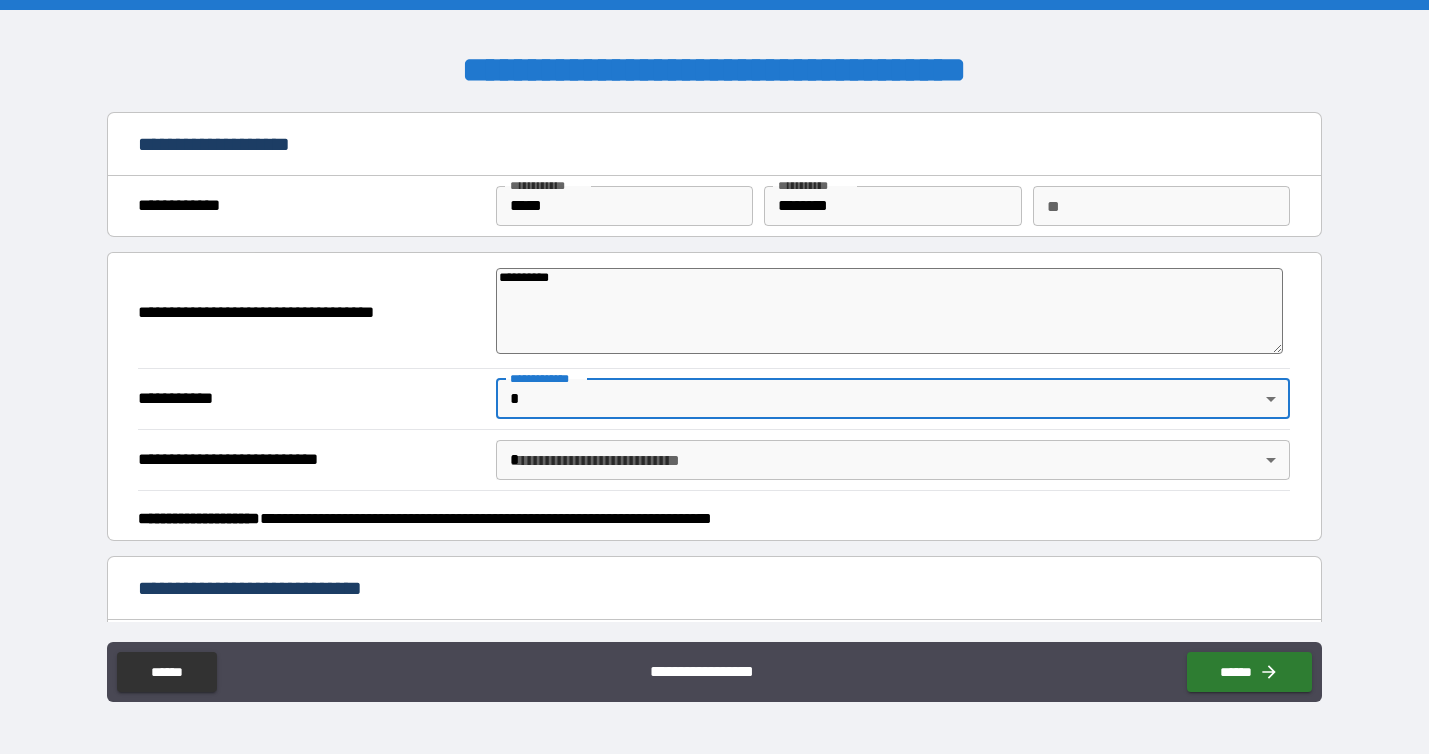 click on "**********" at bounding box center (714, 377) 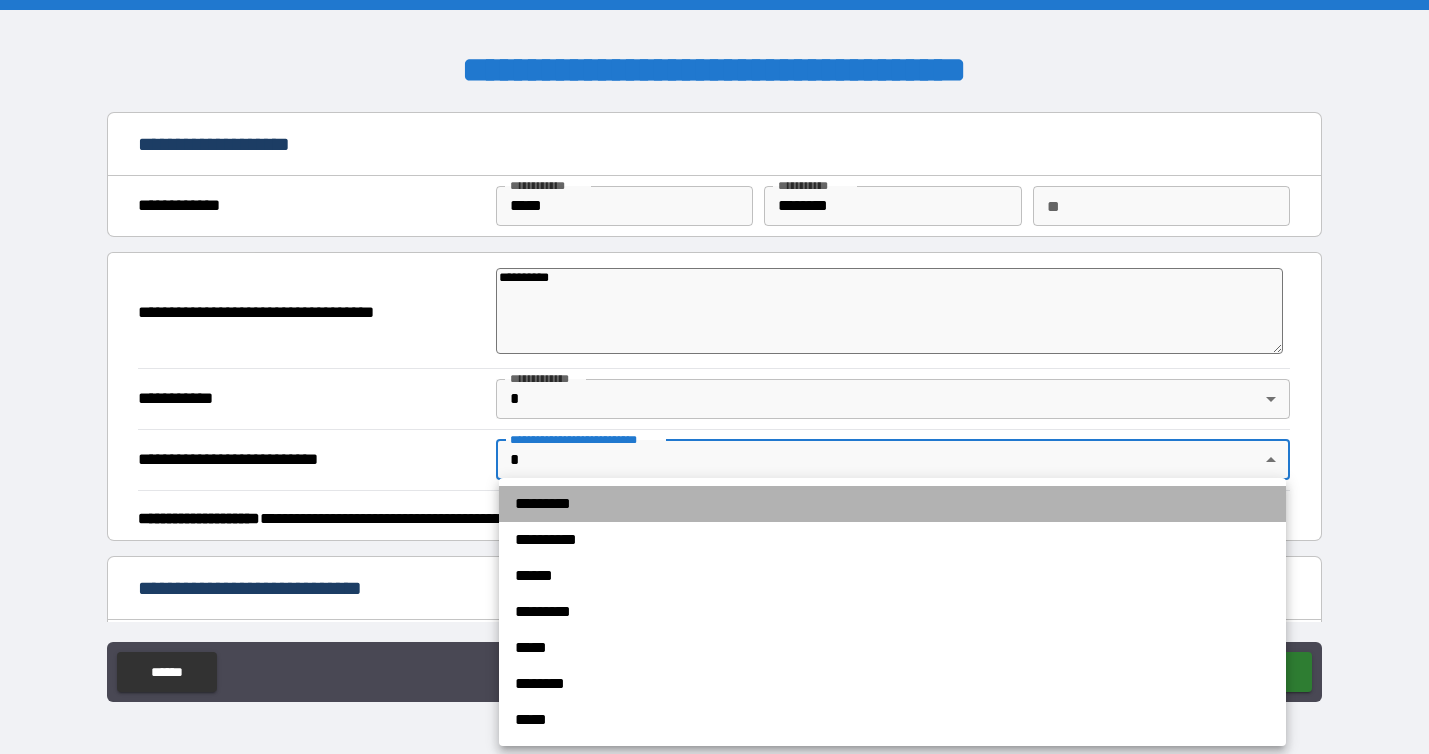 click on "*********" at bounding box center (892, 504) 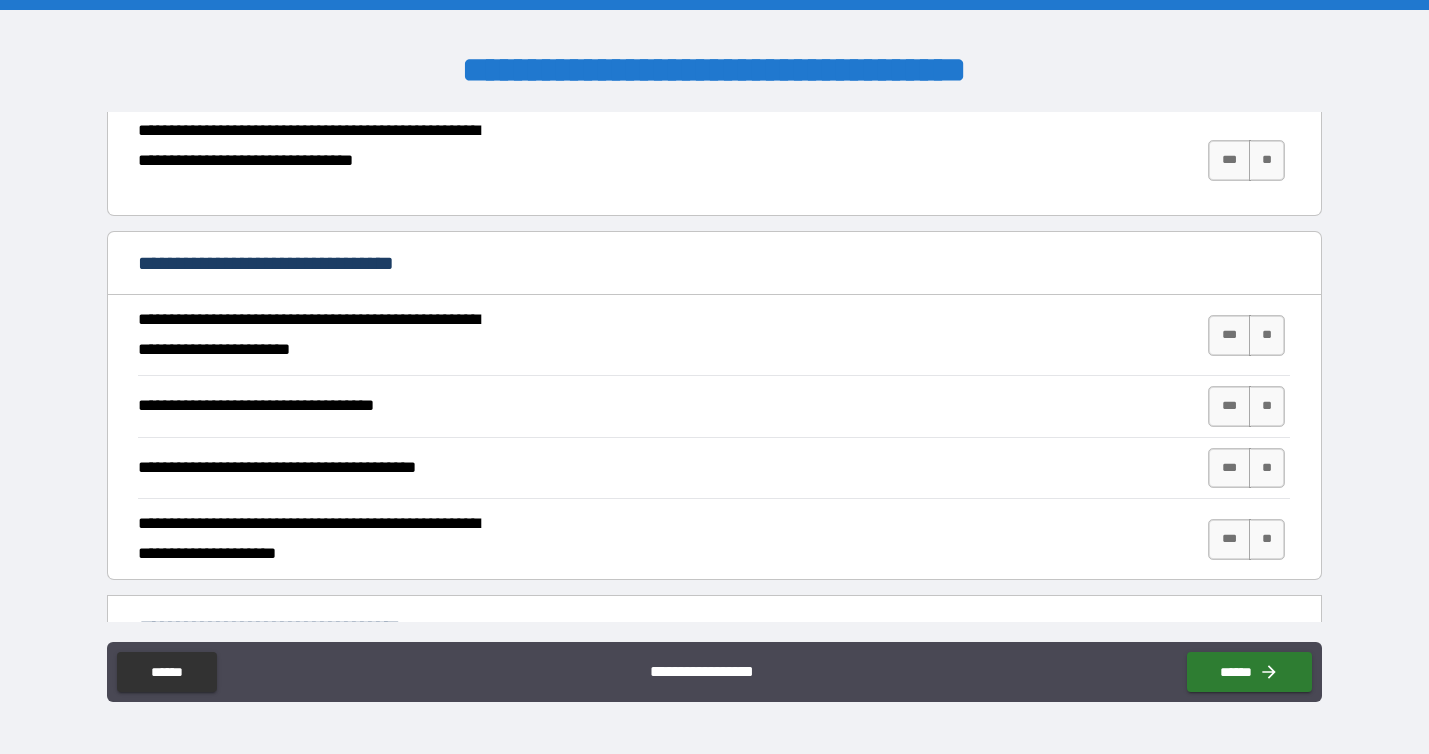 scroll, scrollTop: 485, scrollLeft: 0, axis: vertical 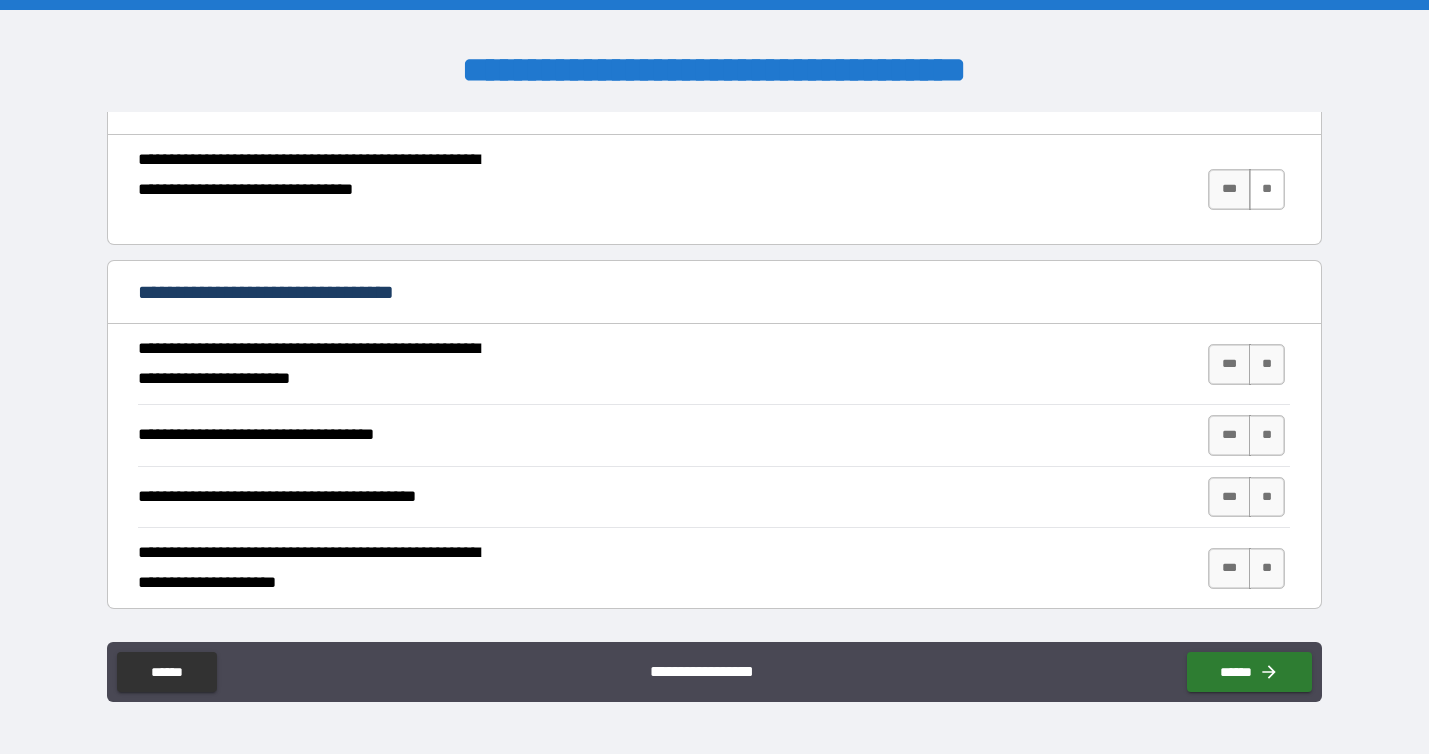 click on "**" at bounding box center [1267, 189] 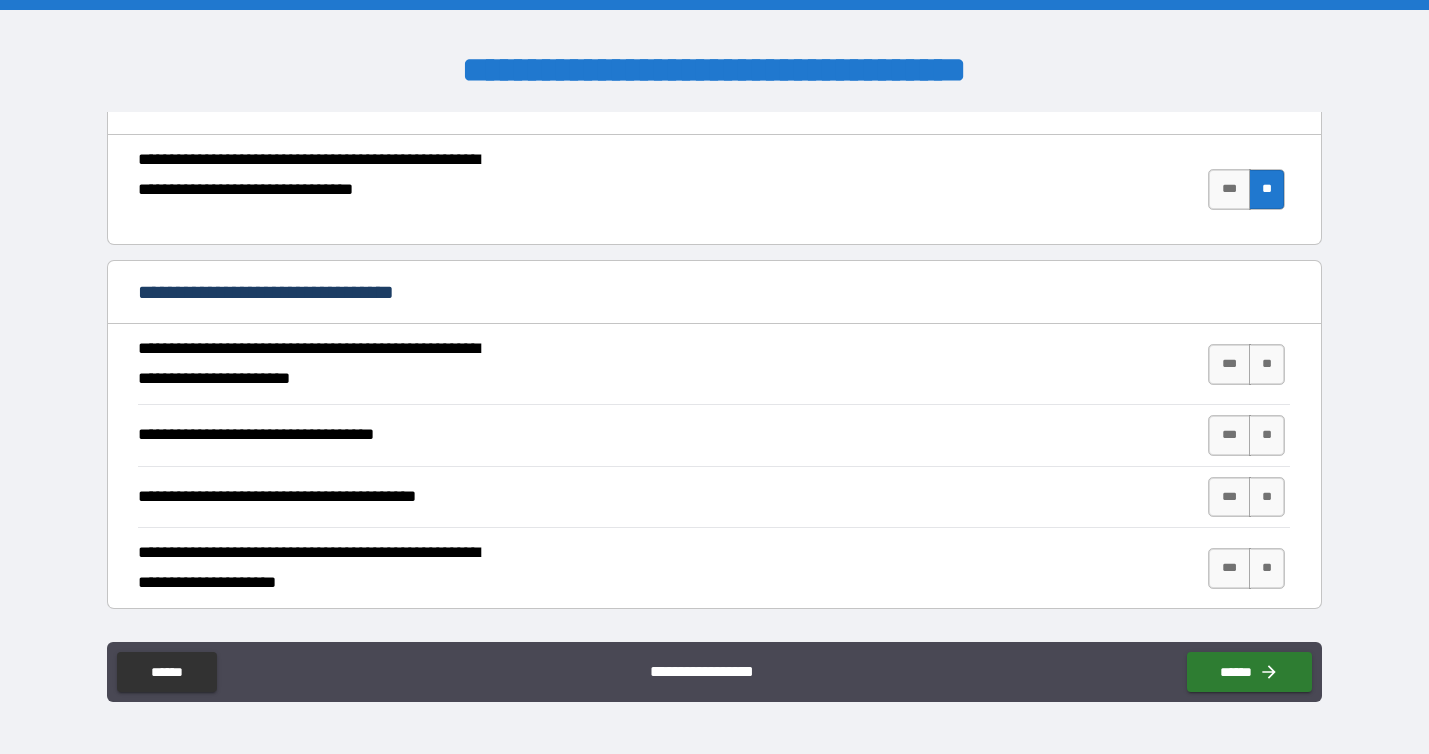 type on "*" 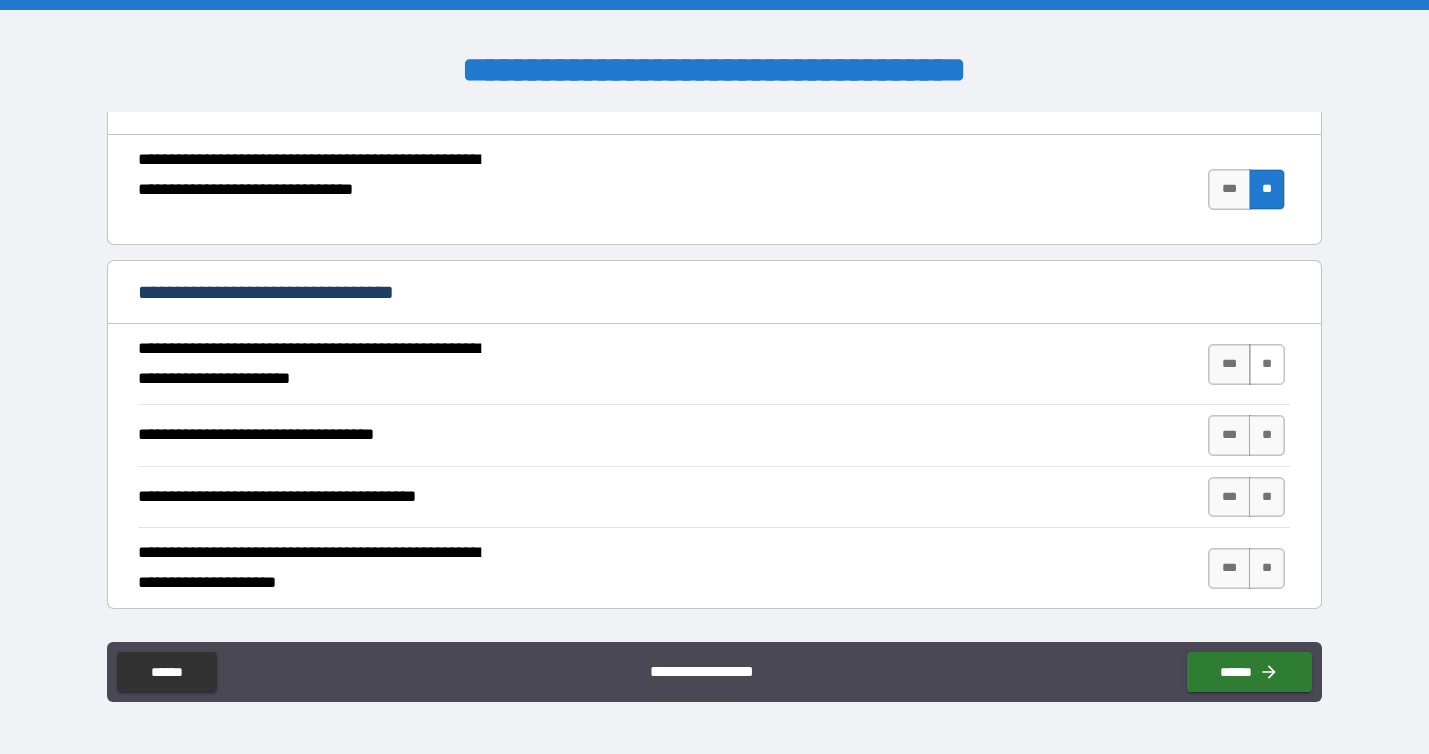 click on "**" at bounding box center [1267, 364] 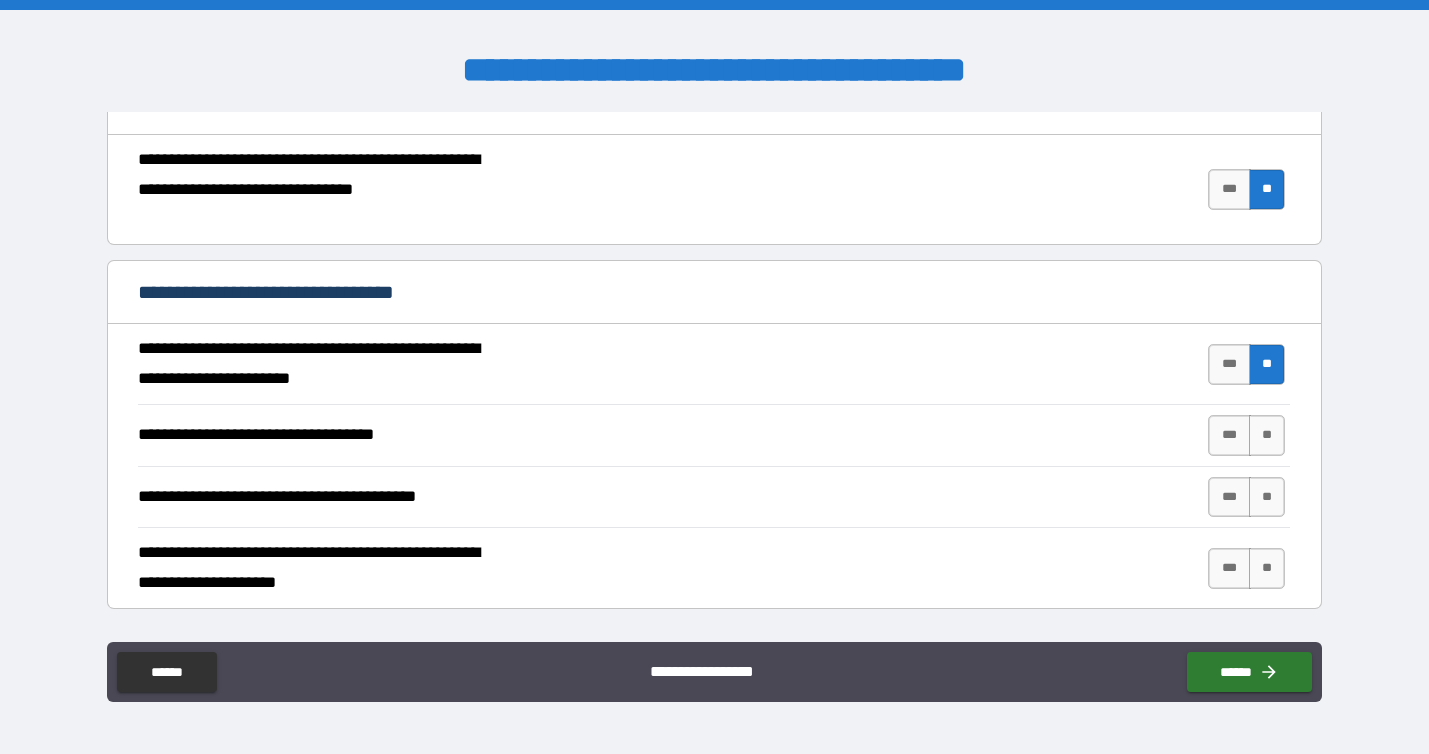 type on "*" 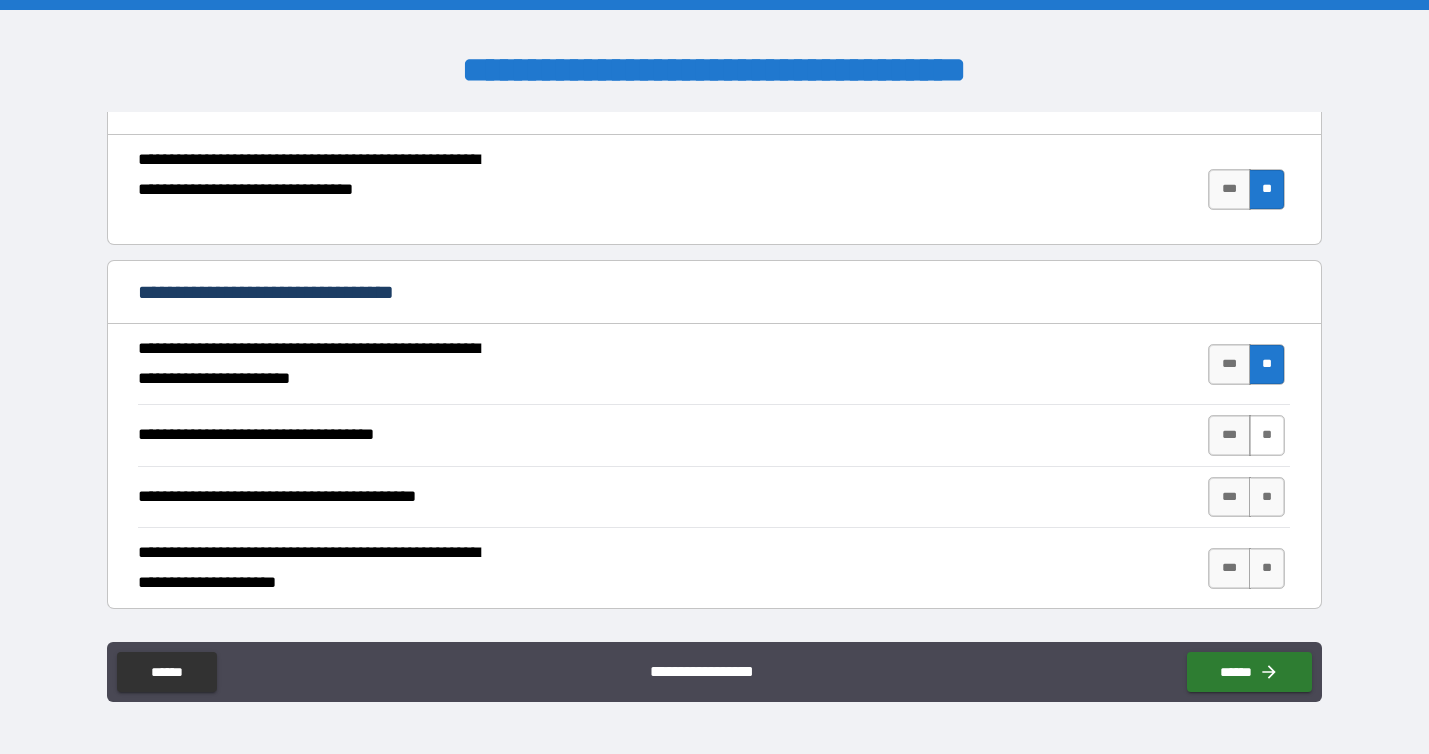 click on "**" at bounding box center (1267, 435) 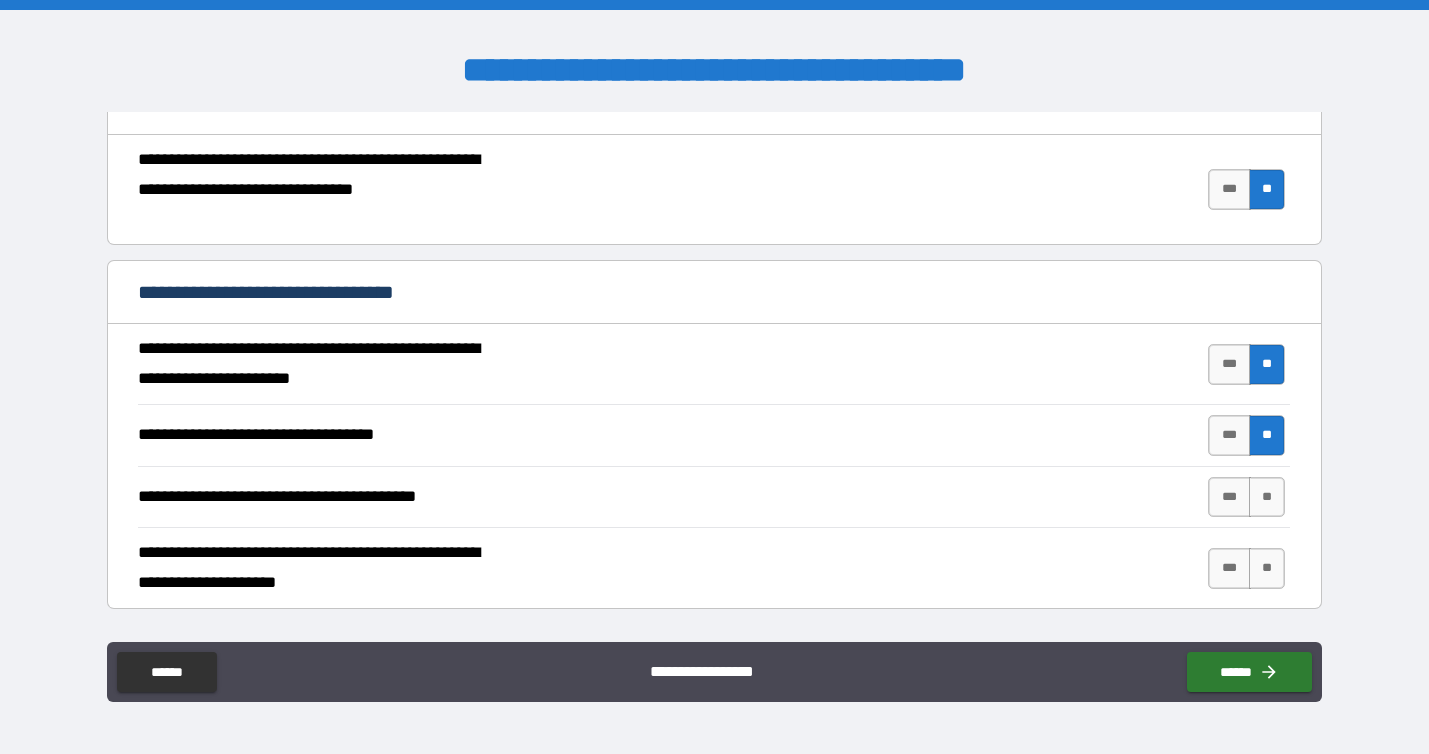 type on "*" 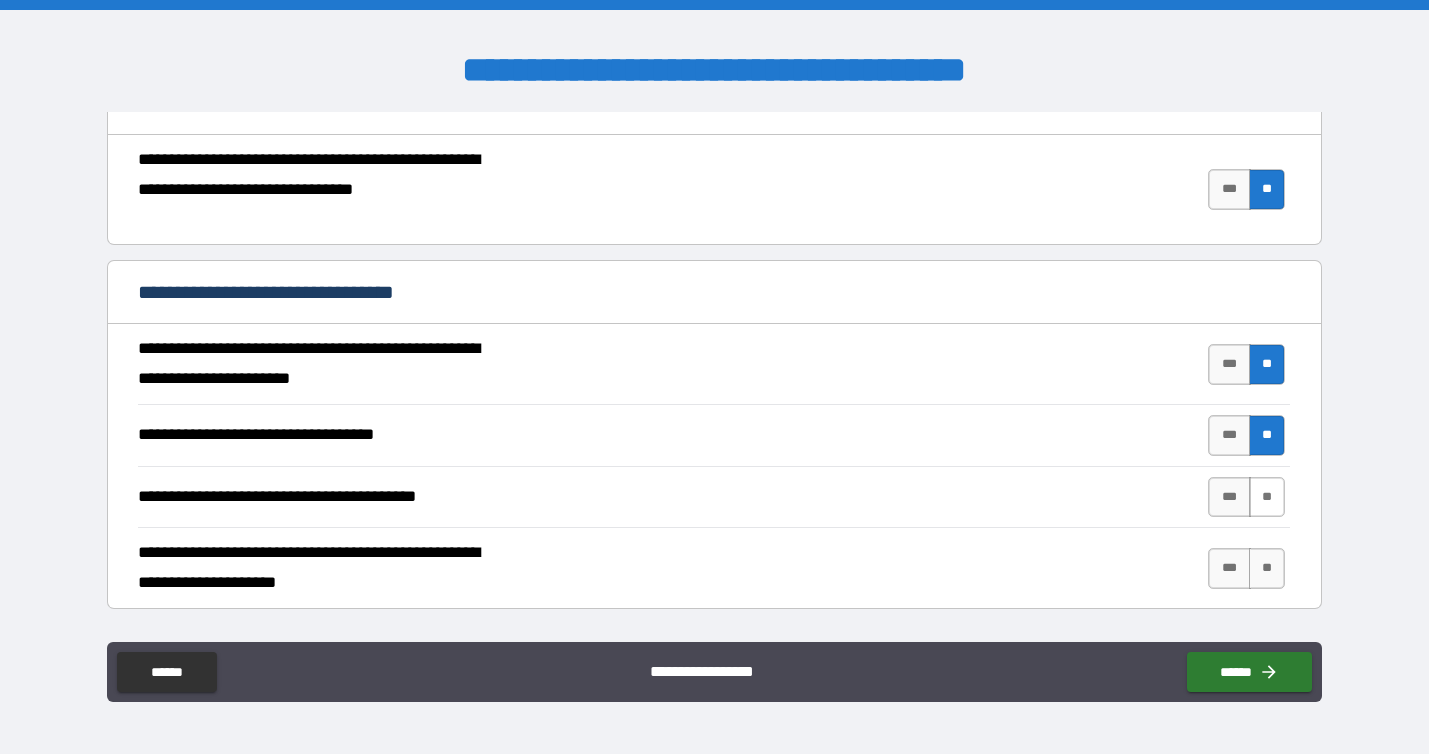 click on "**" at bounding box center (1267, 497) 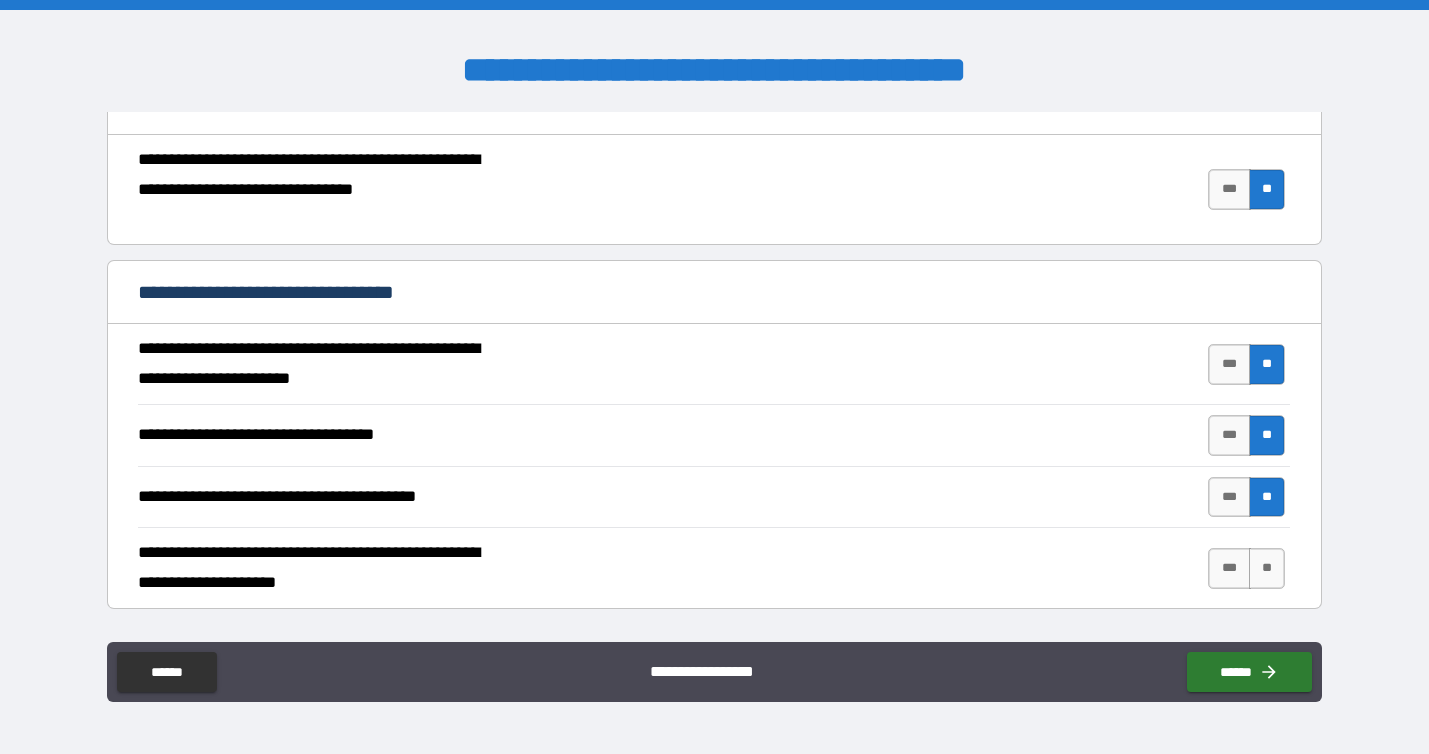 type on "*" 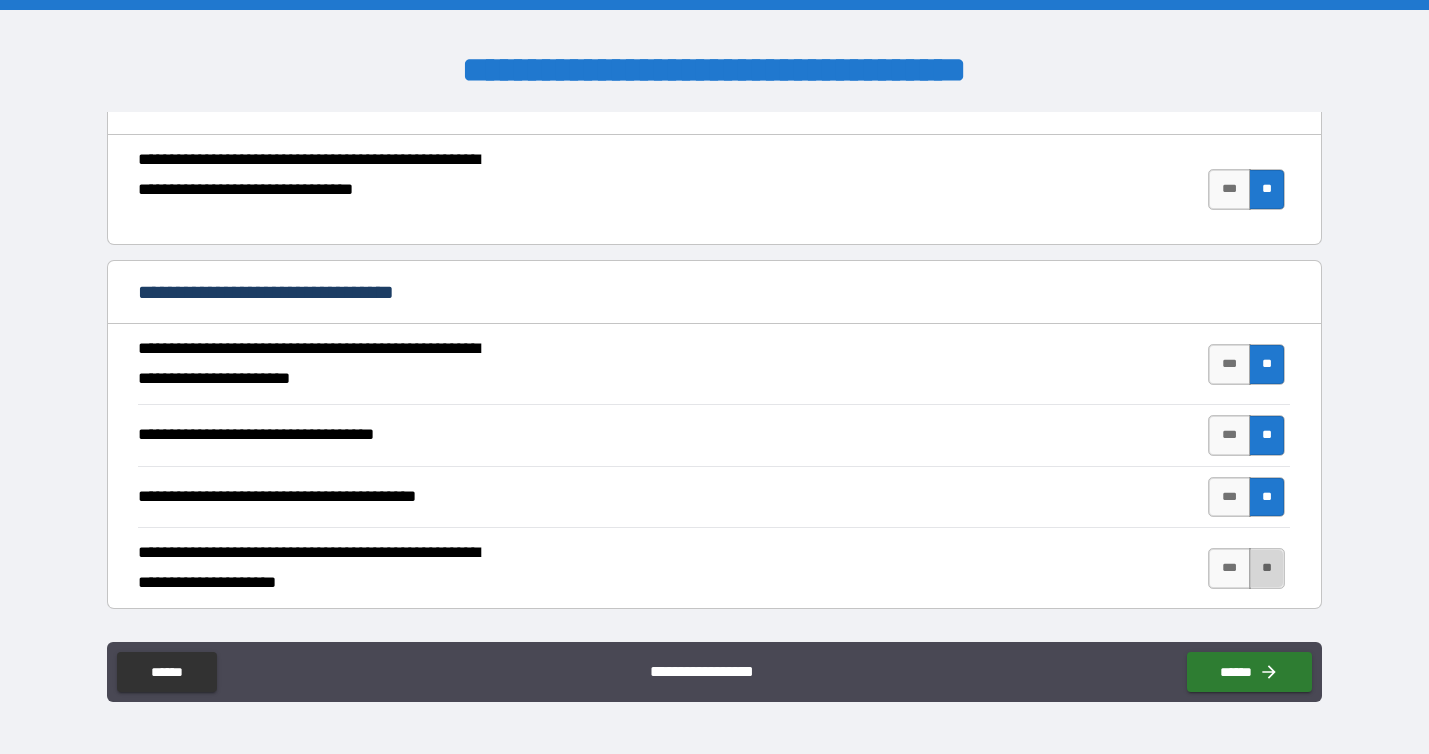 click on "**" at bounding box center [1267, 568] 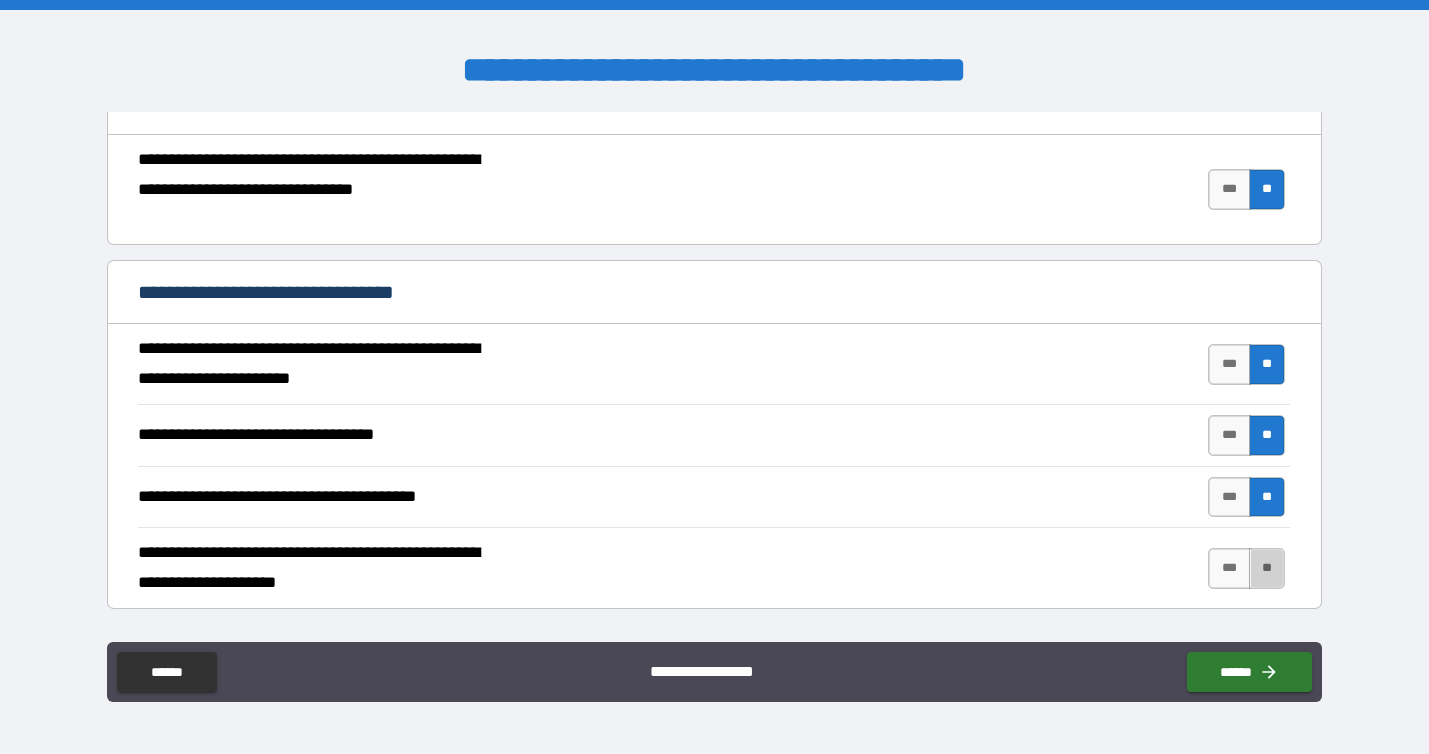 type on "*" 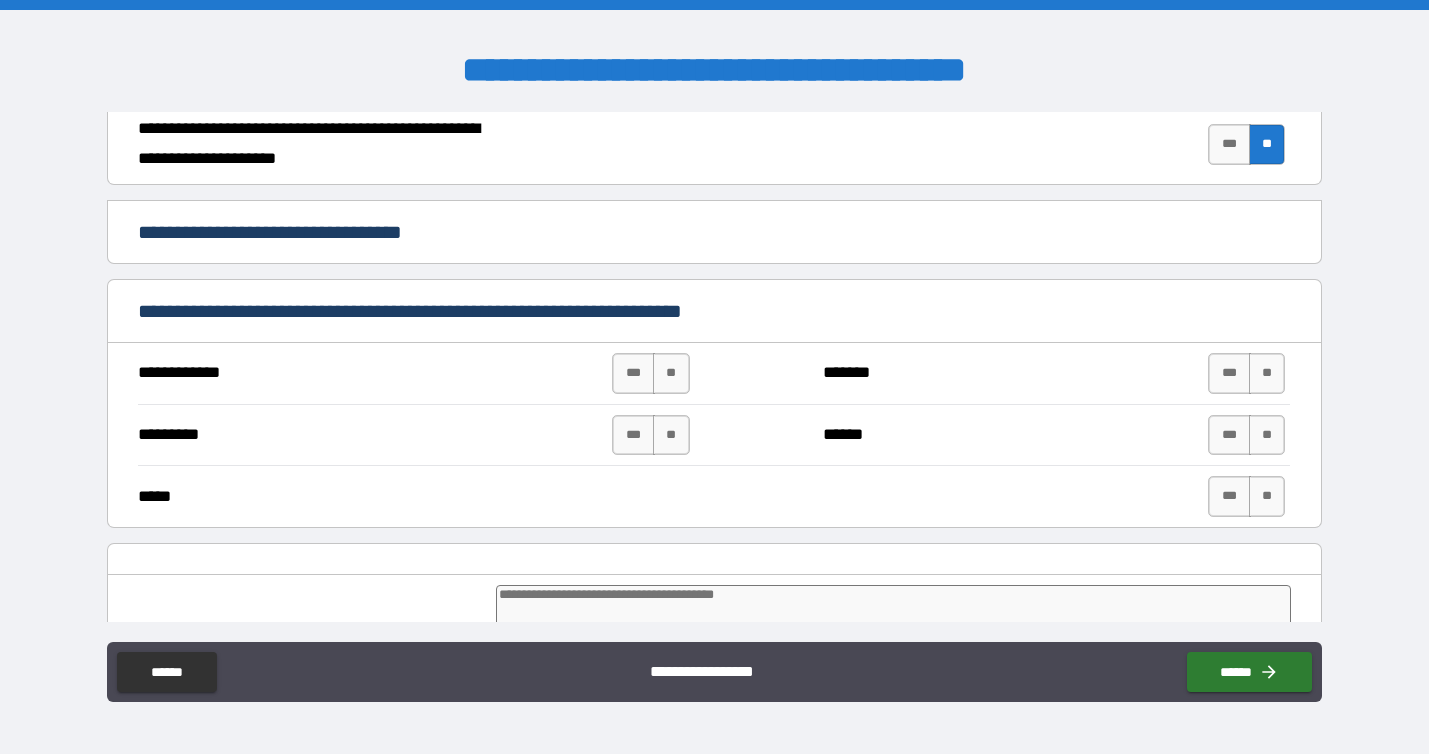 scroll, scrollTop: 910, scrollLeft: 0, axis: vertical 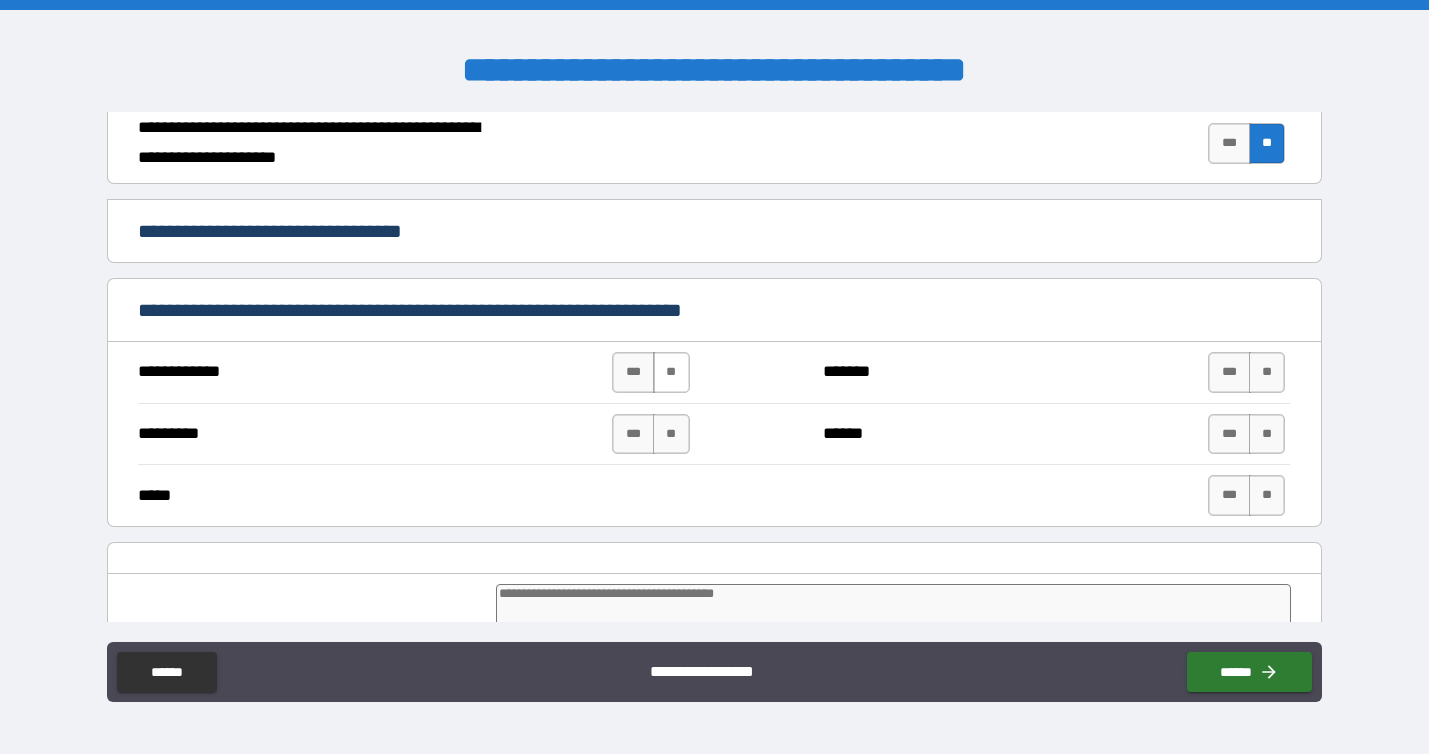 click on "**" at bounding box center (671, 372) 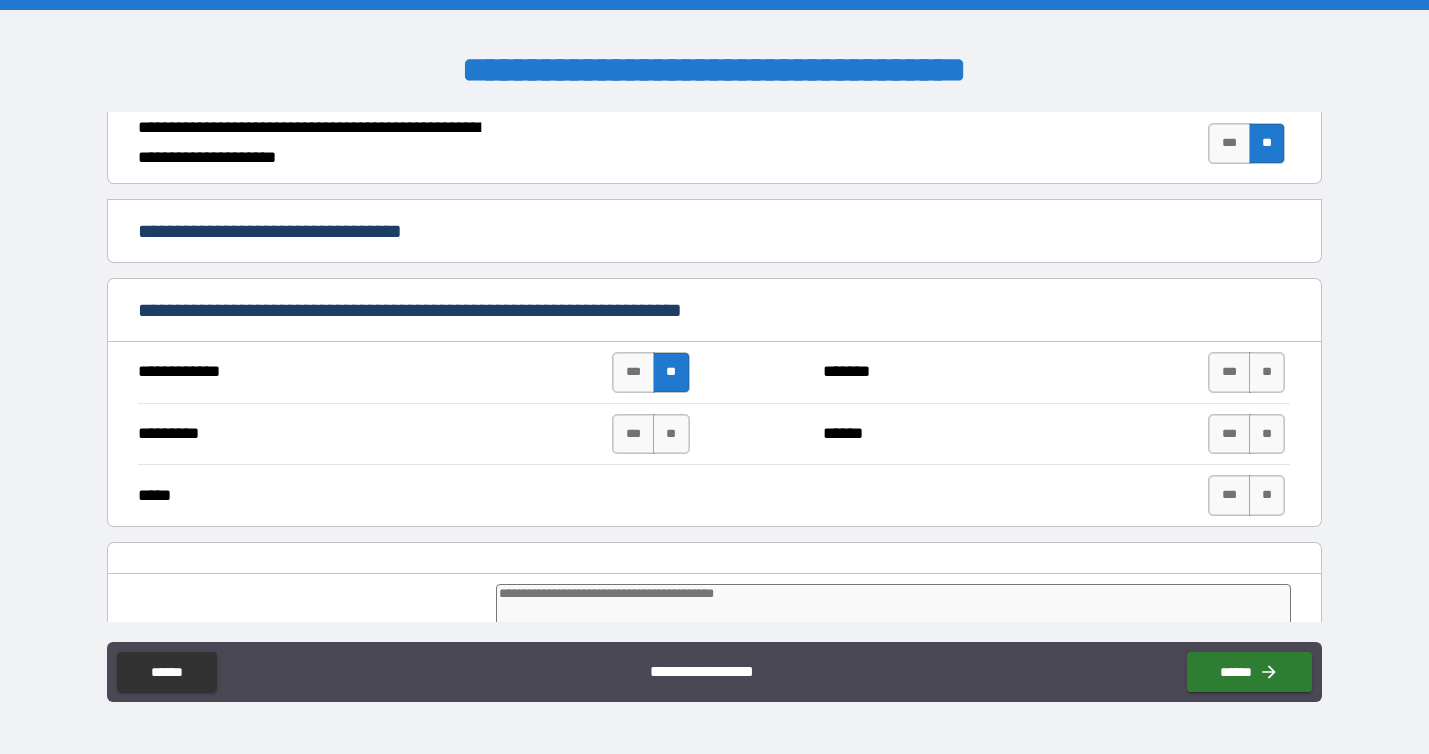 type on "*" 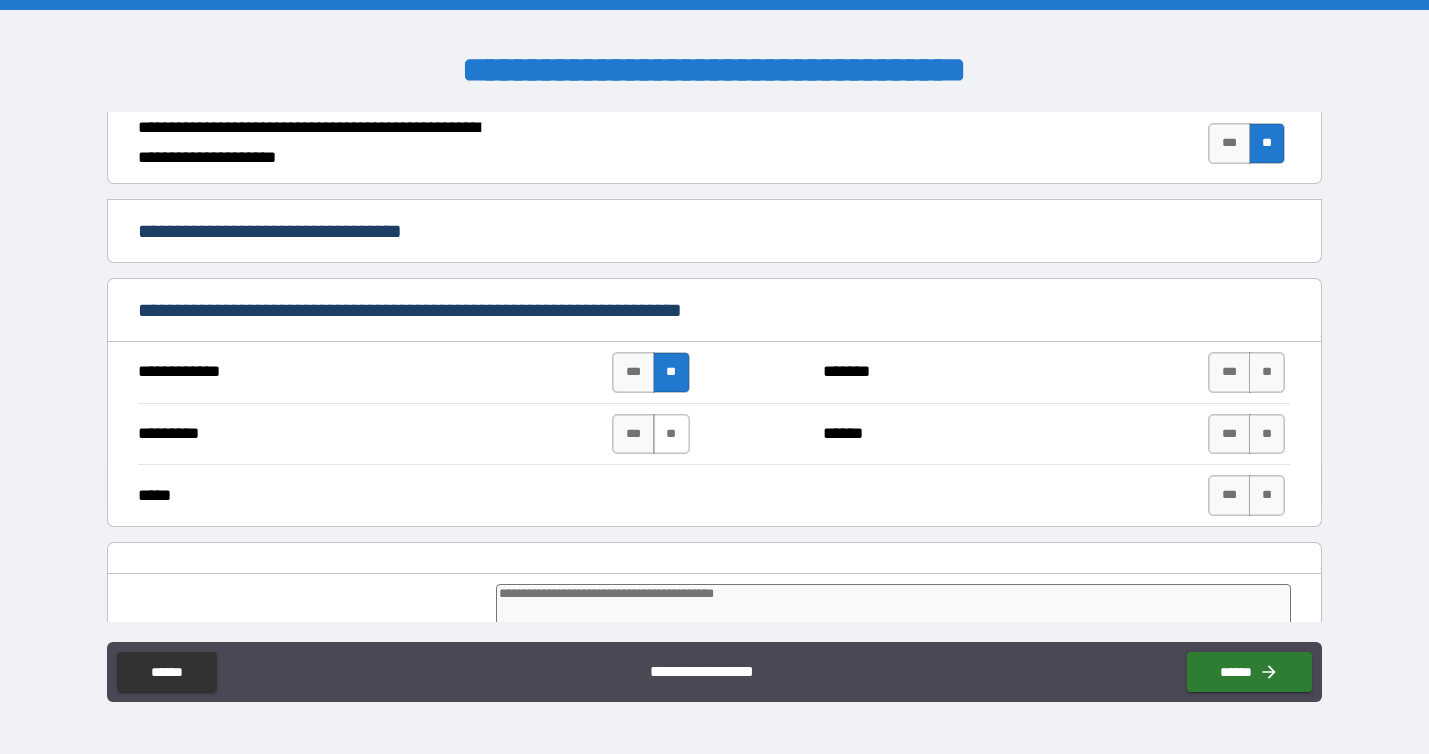 click on "**" at bounding box center [671, 434] 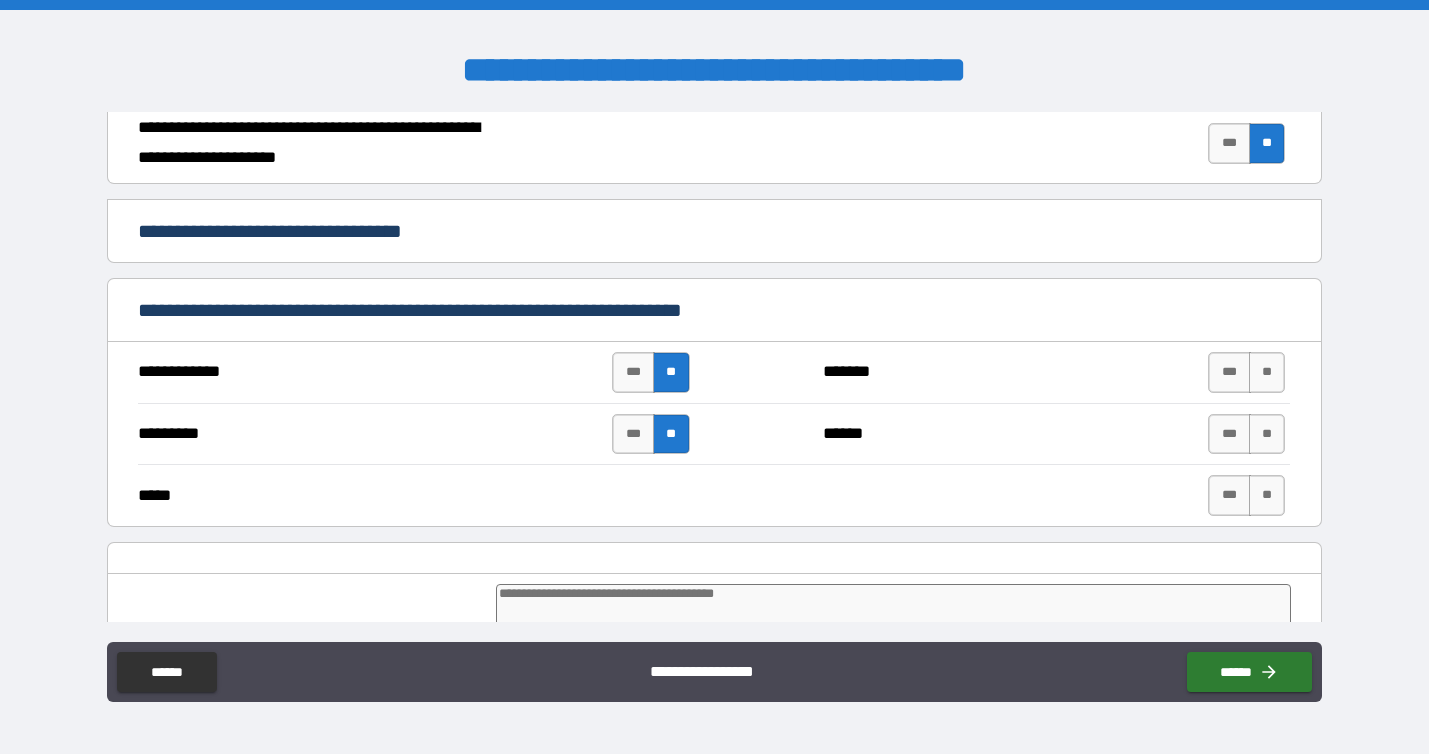 type on "*" 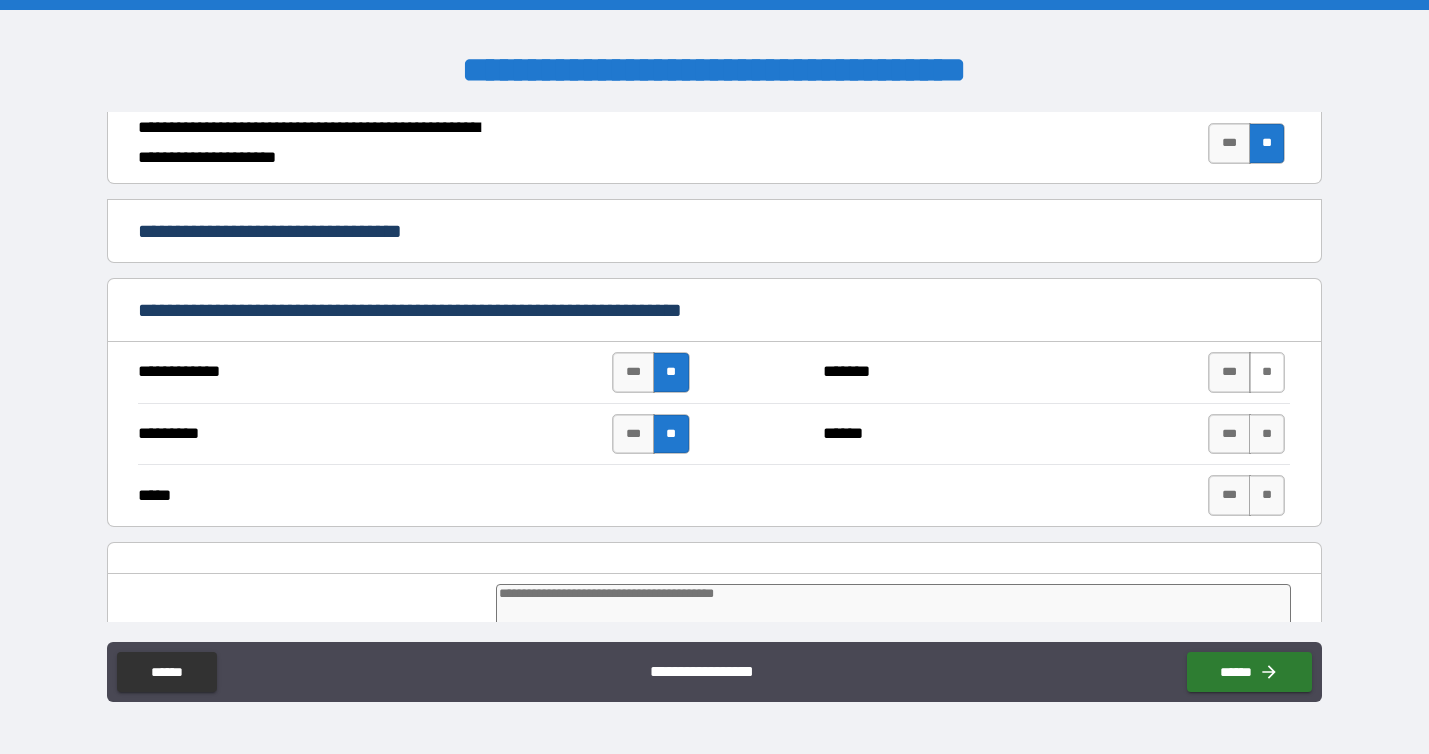 click on "**" at bounding box center (1267, 372) 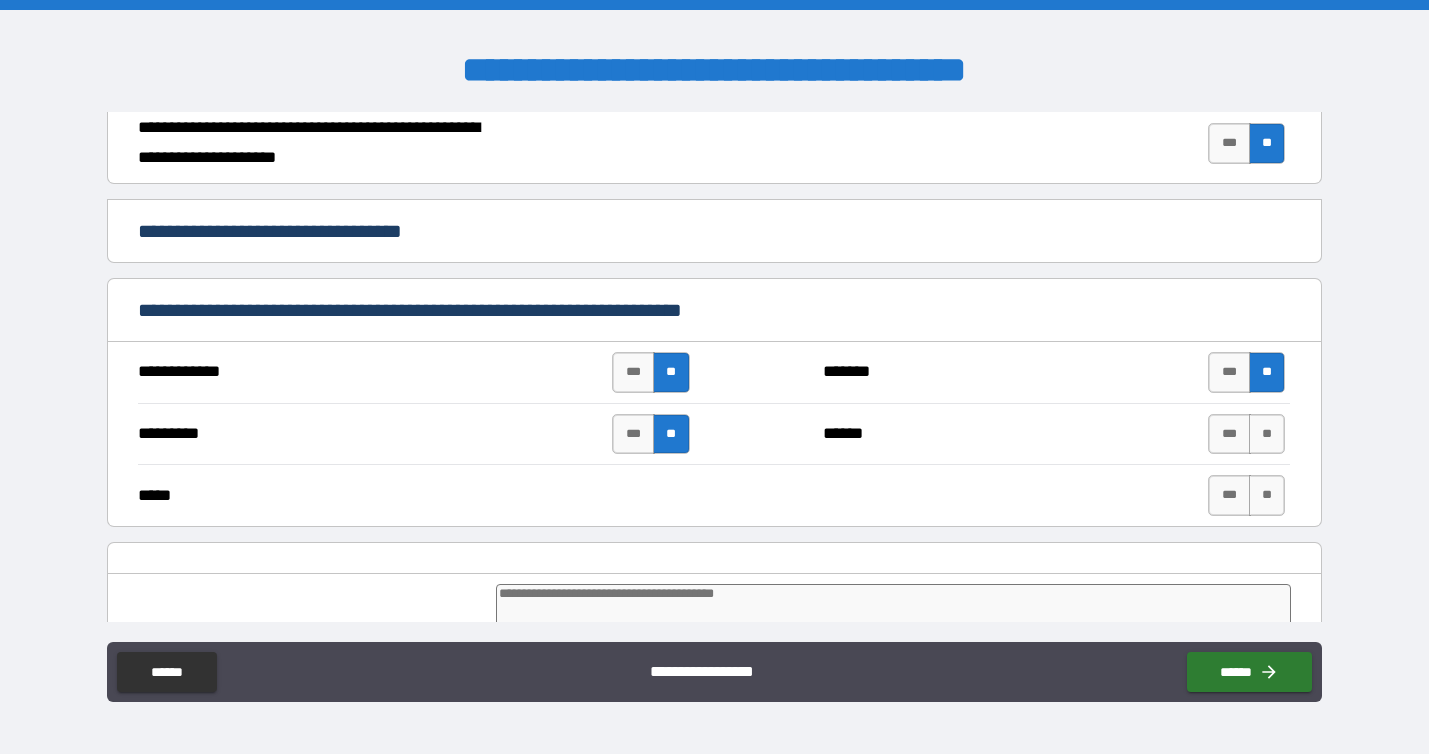 type on "*" 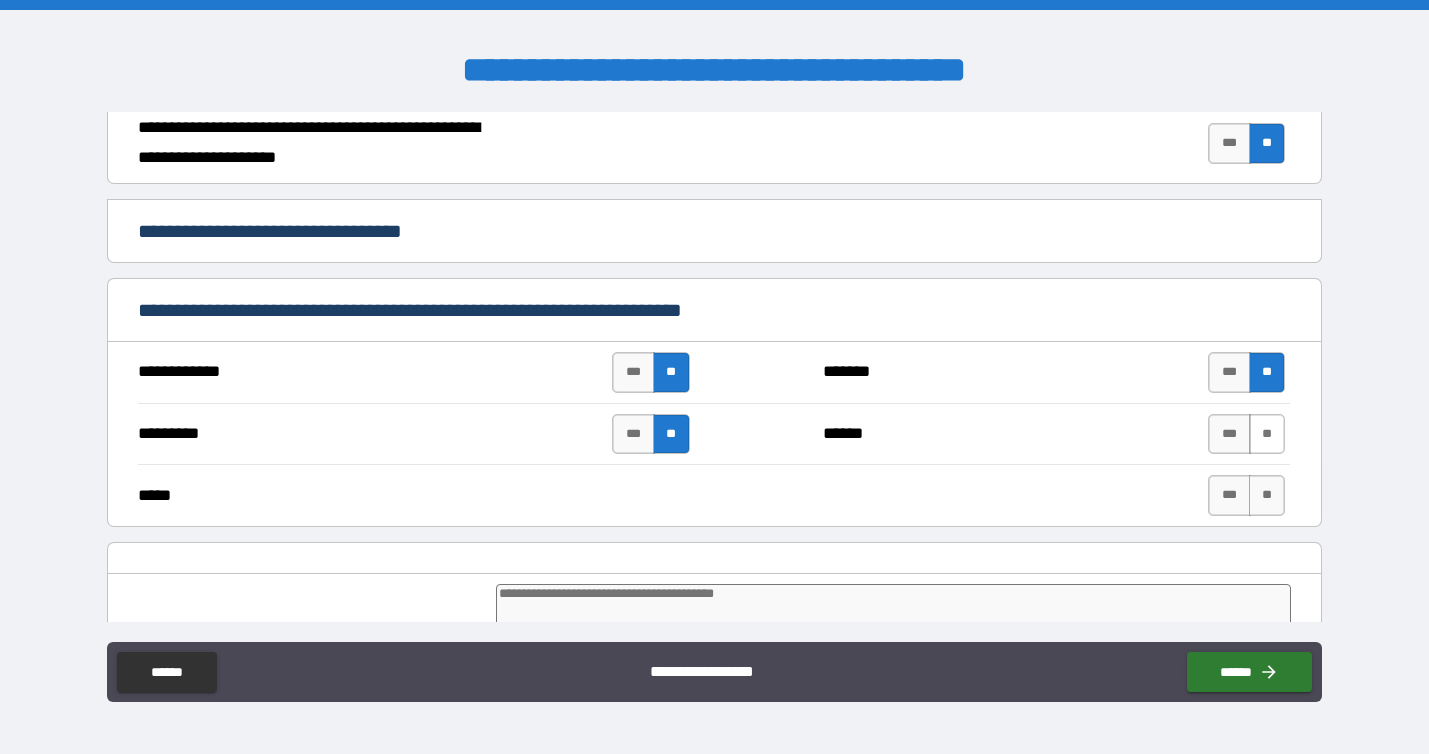 click on "**" at bounding box center [1267, 434] 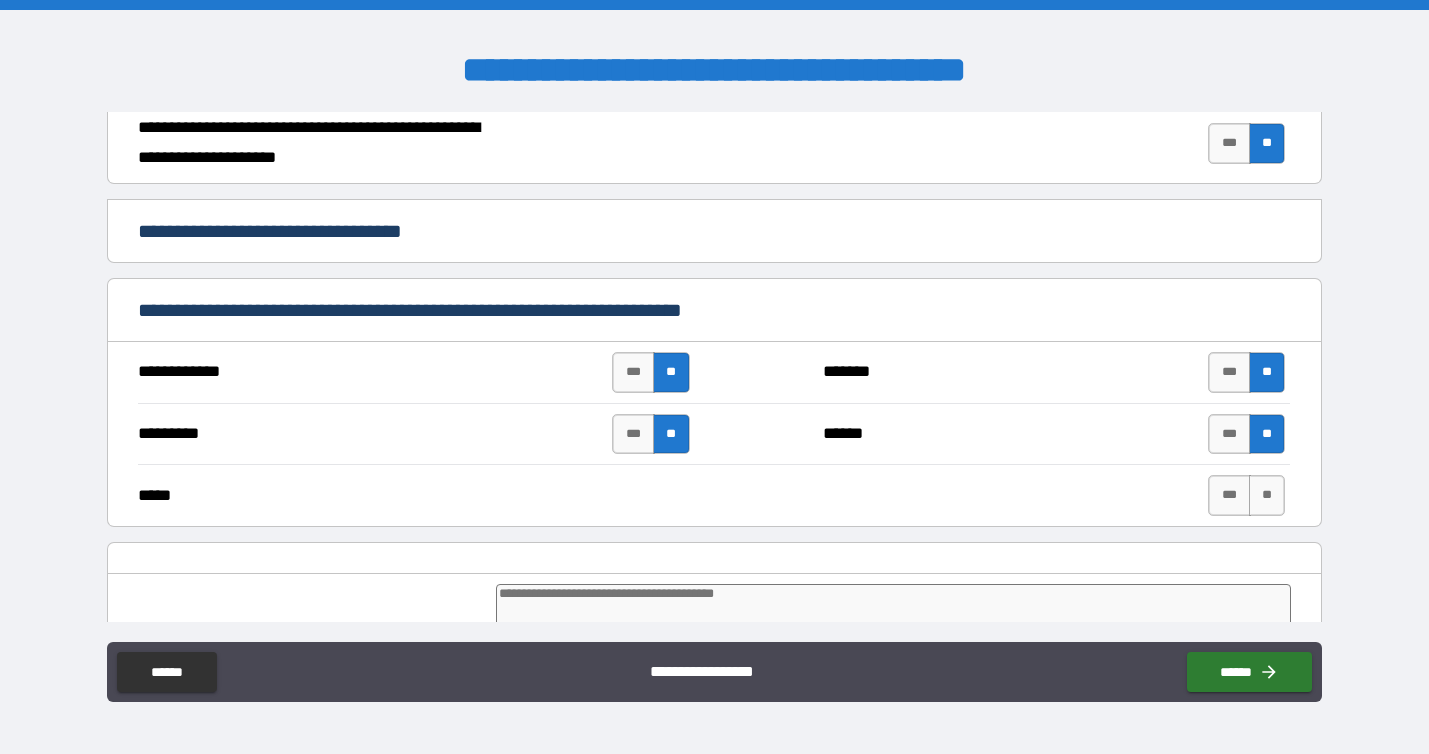 type on "*" 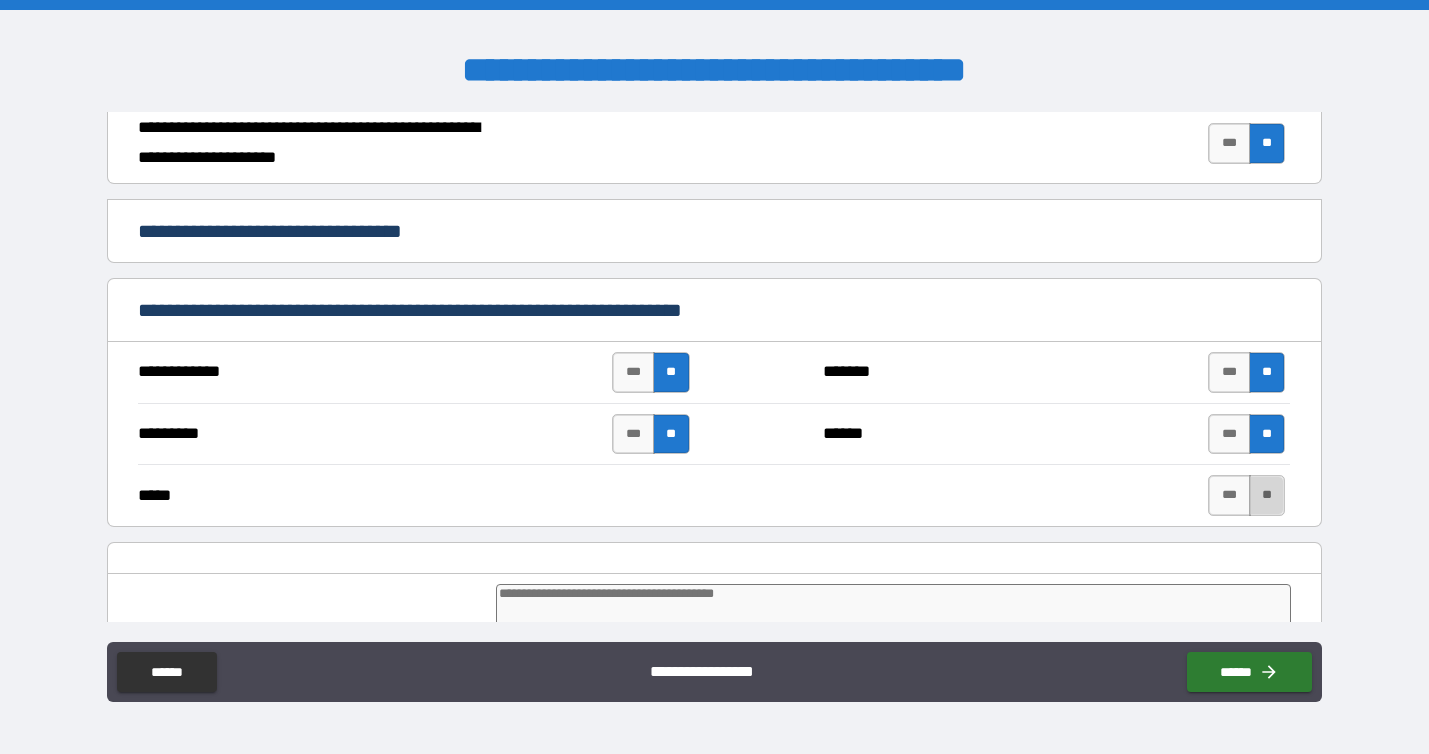 click on "**" at bounding box center [1267, 495] 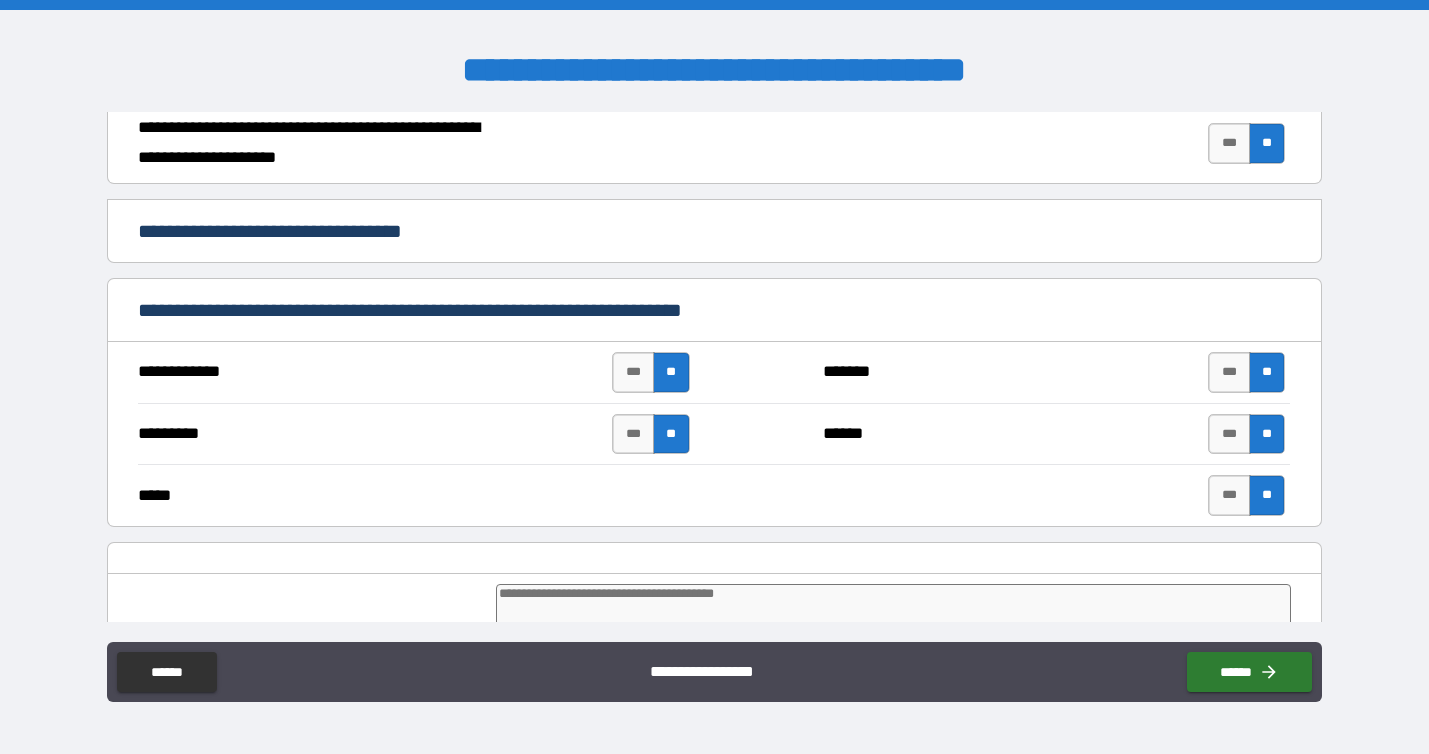 type on "*" 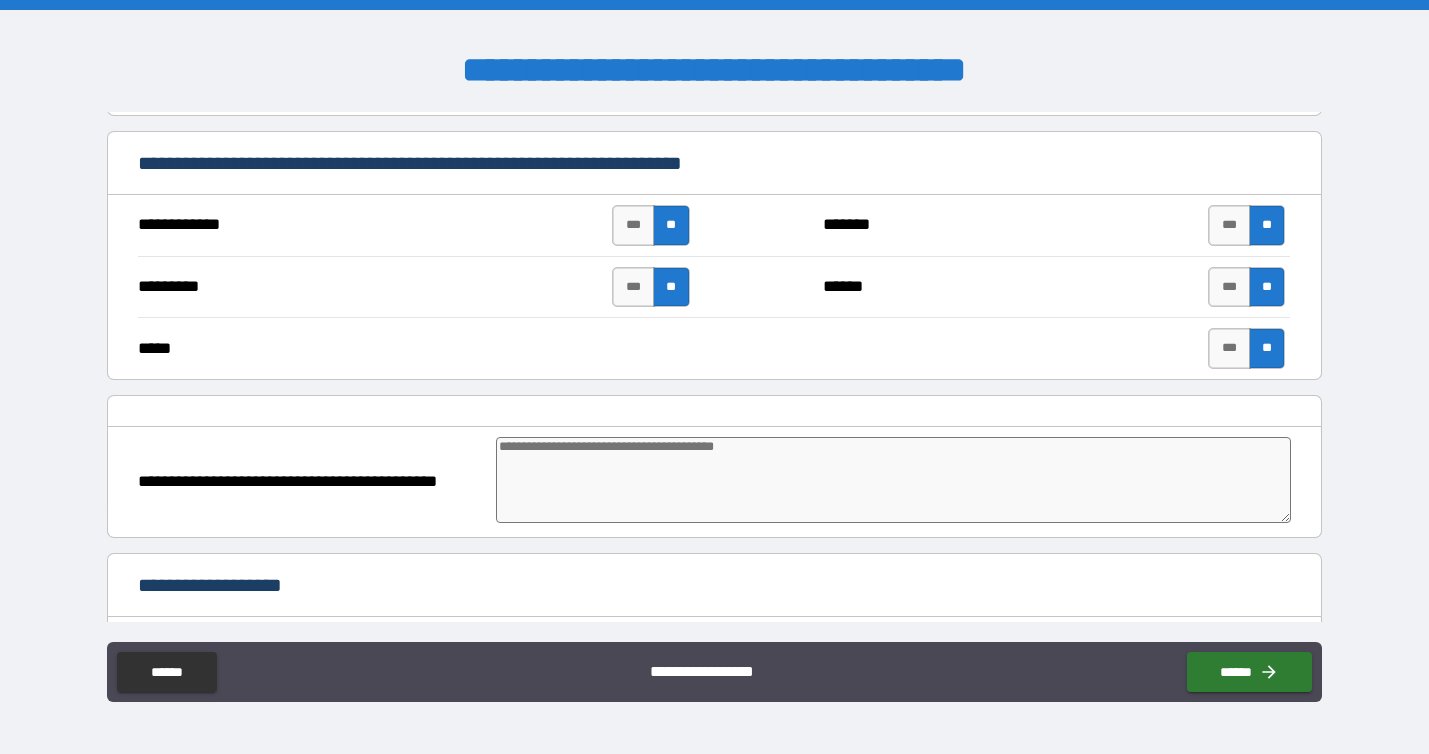 scroll, scrollTop: 1191, scrollLeft: 0, axis: vertical 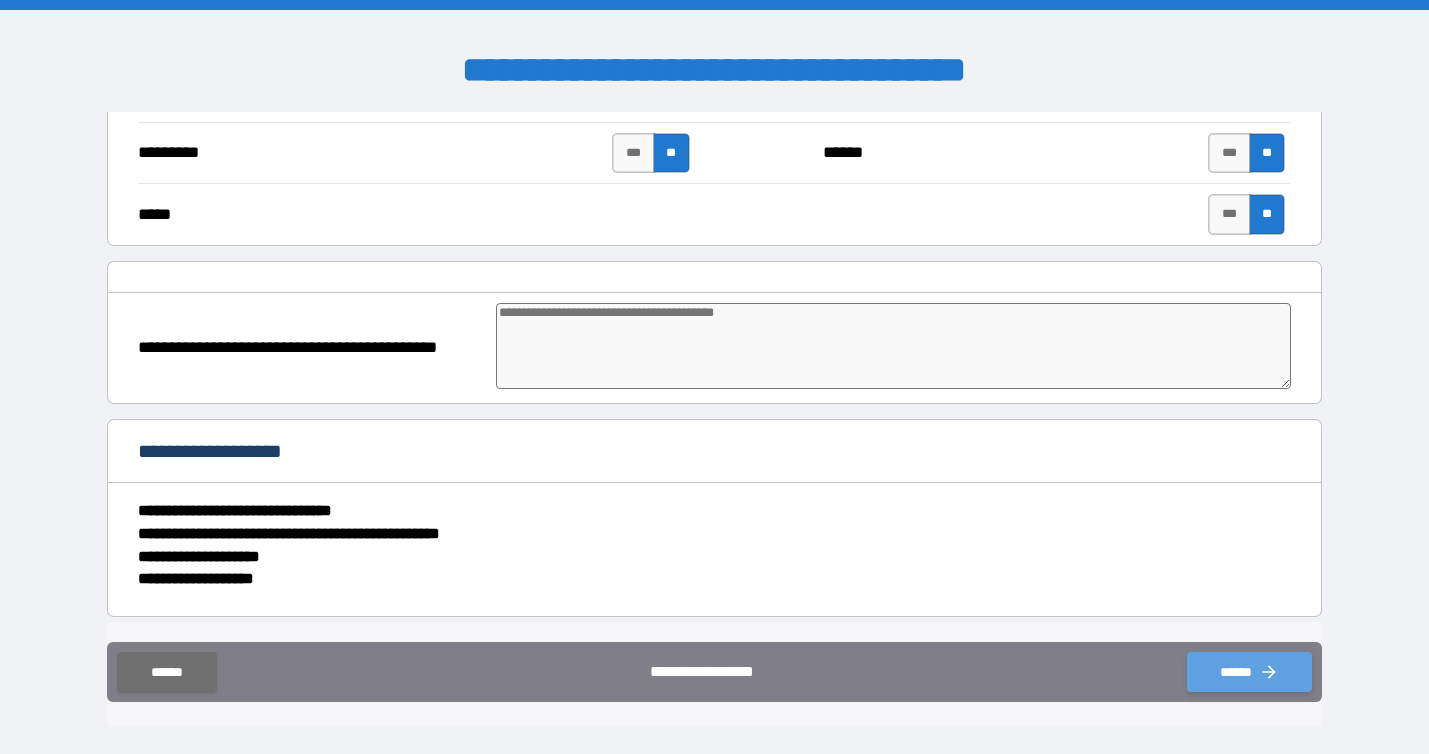 click on "******" at bounding box center [1249, 672] 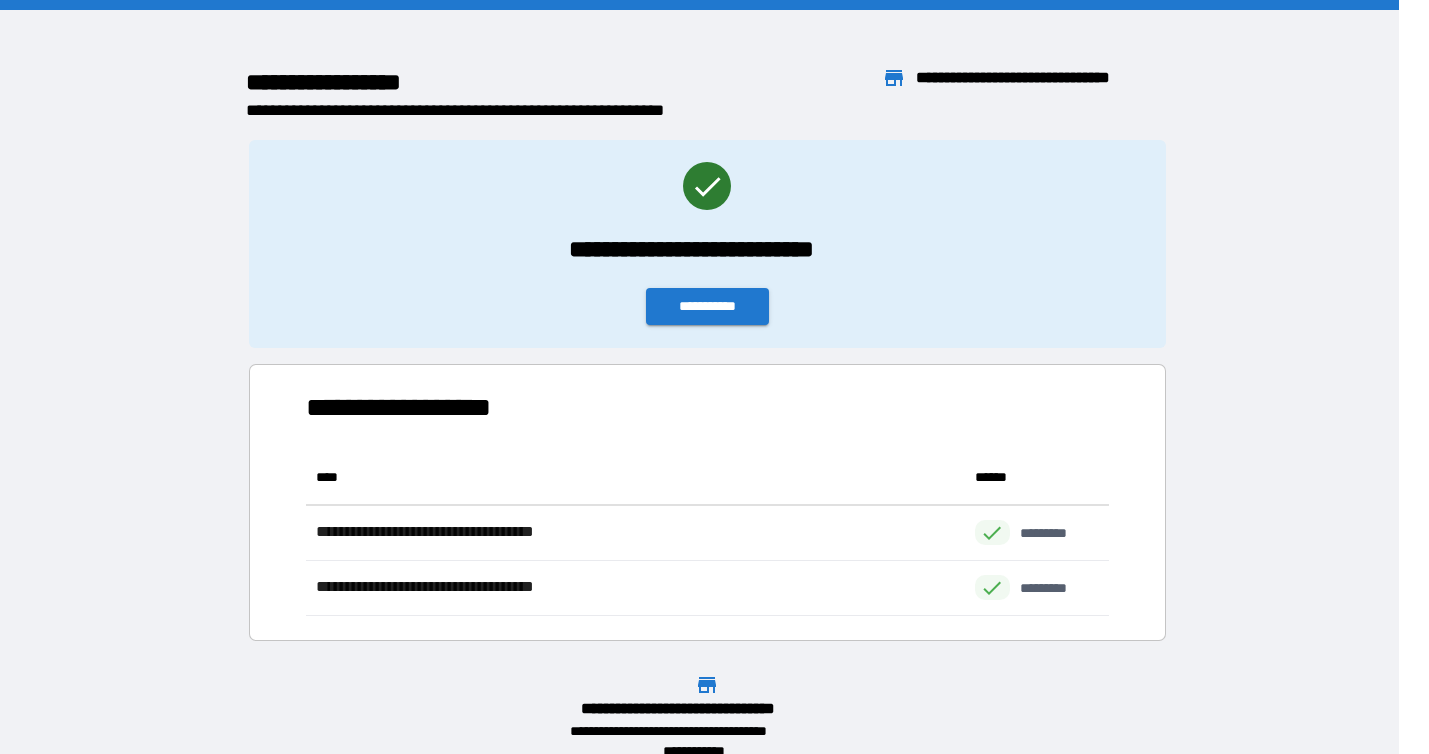 scroll, scrollTop: 1, scrollLeft: 1, axis: both 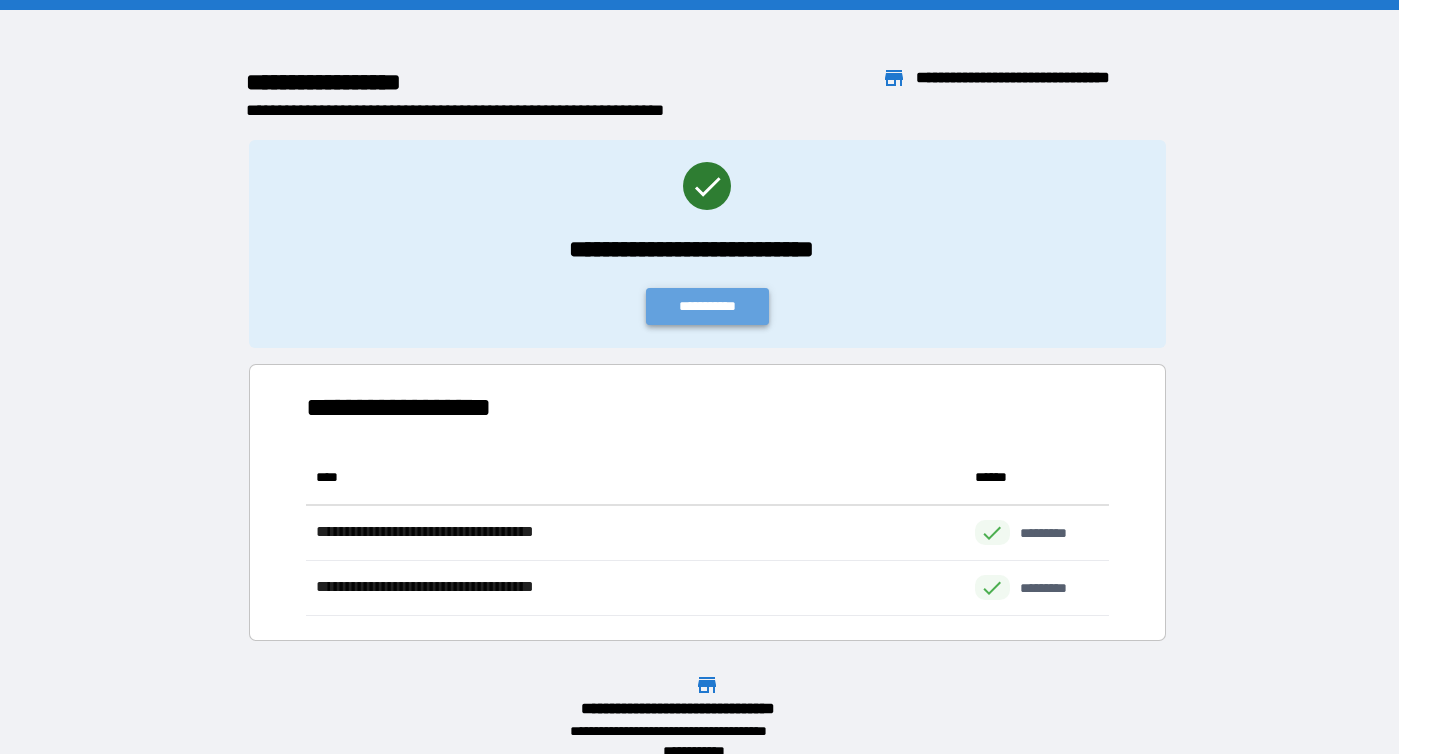 click on "**********" at bounding box center (708, 306) 